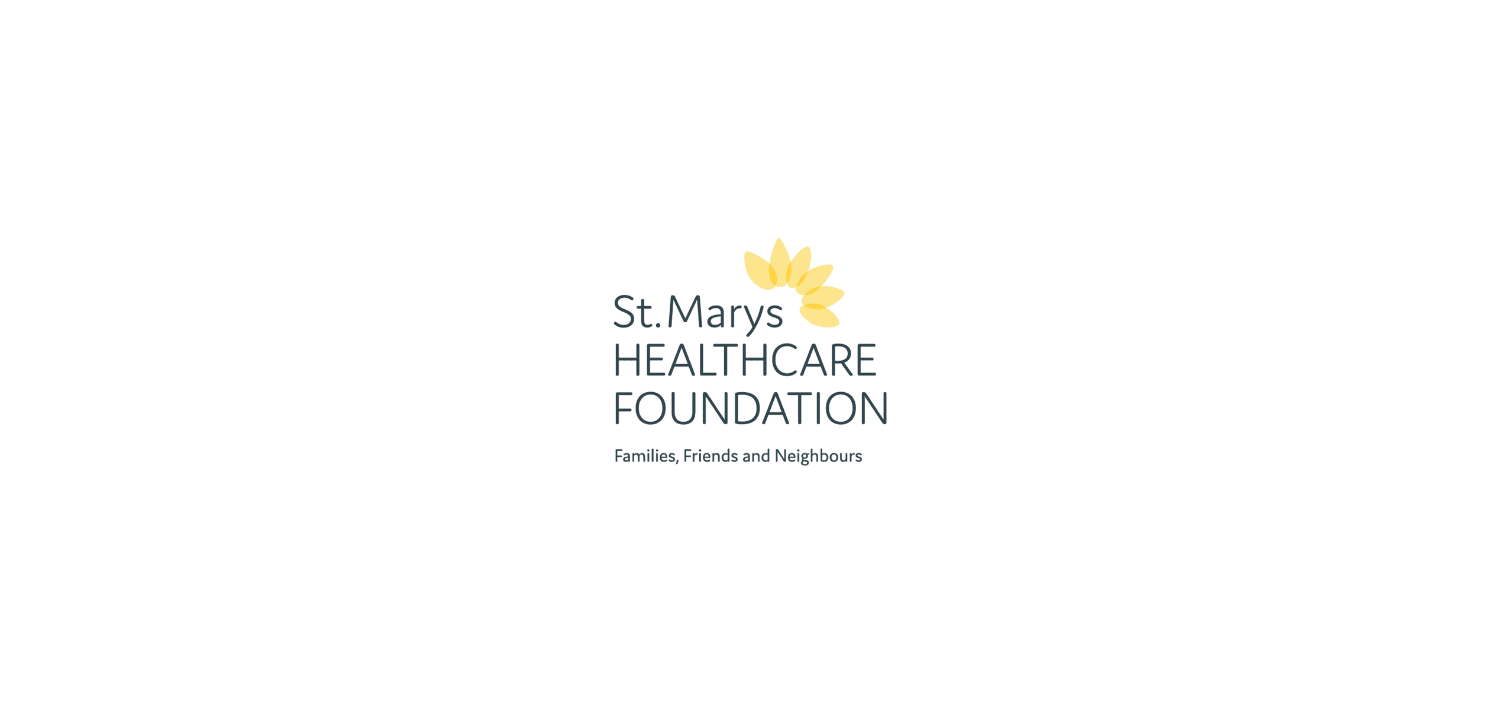 scroll, scrollTop: 0, scrollLeft: 0, axis: both 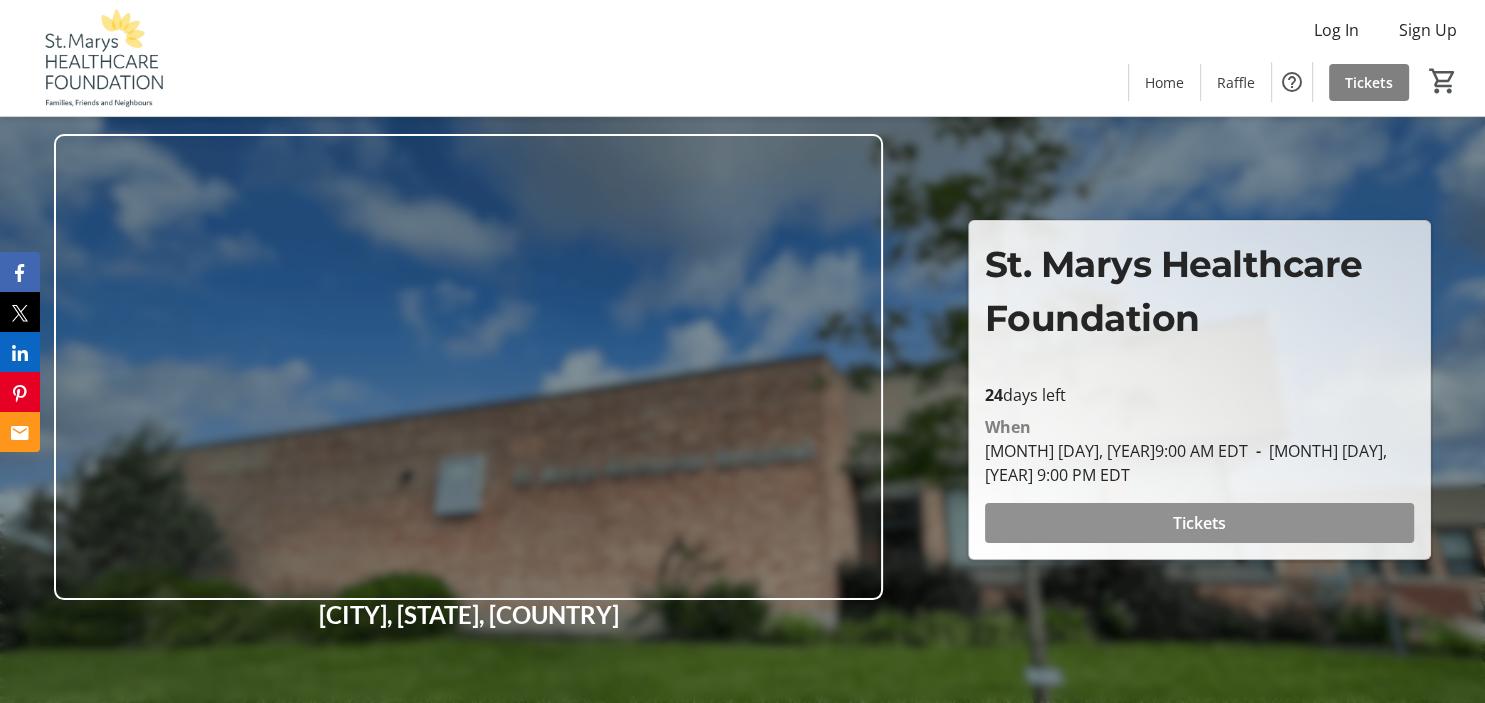 click at bounding box center [1199, 523] 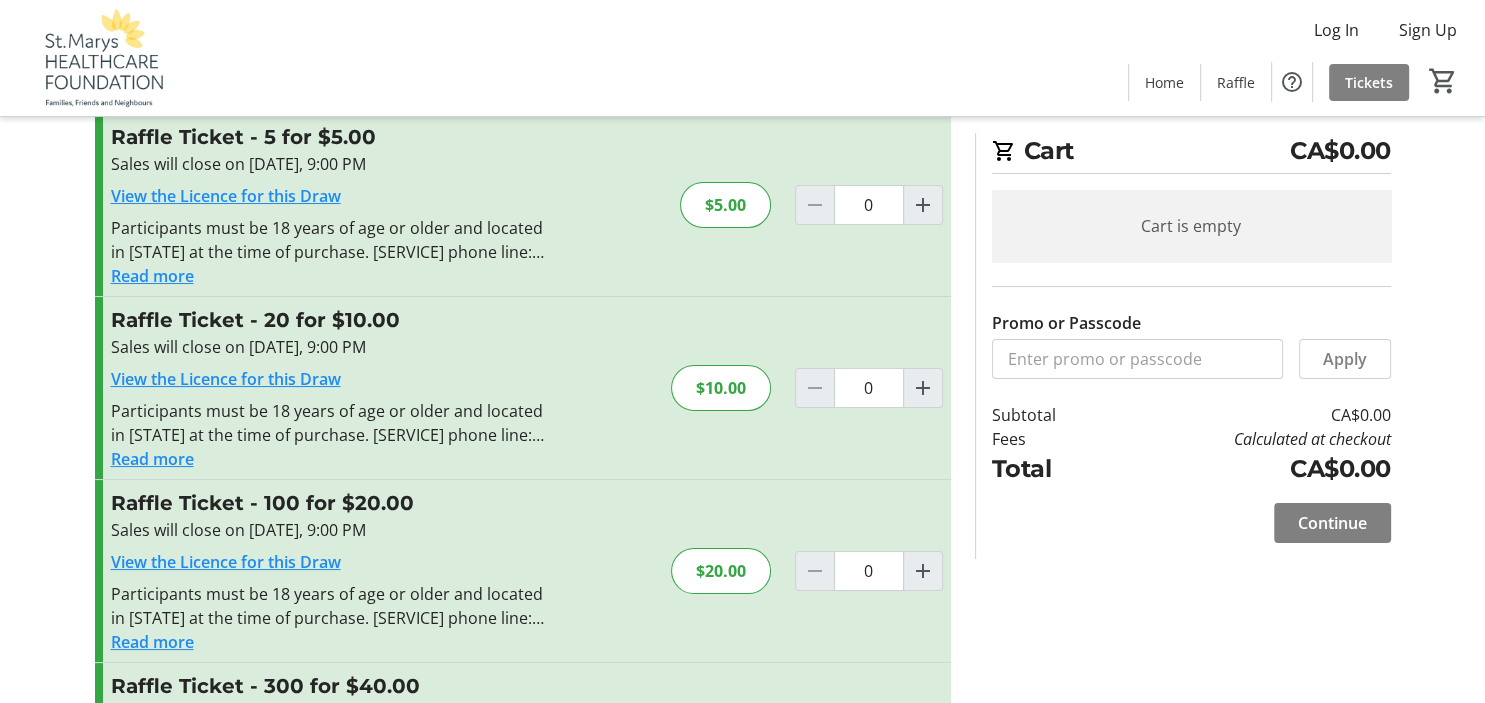 scroll, scrollTop: 105, scrollLeft: 0, axis: vertical 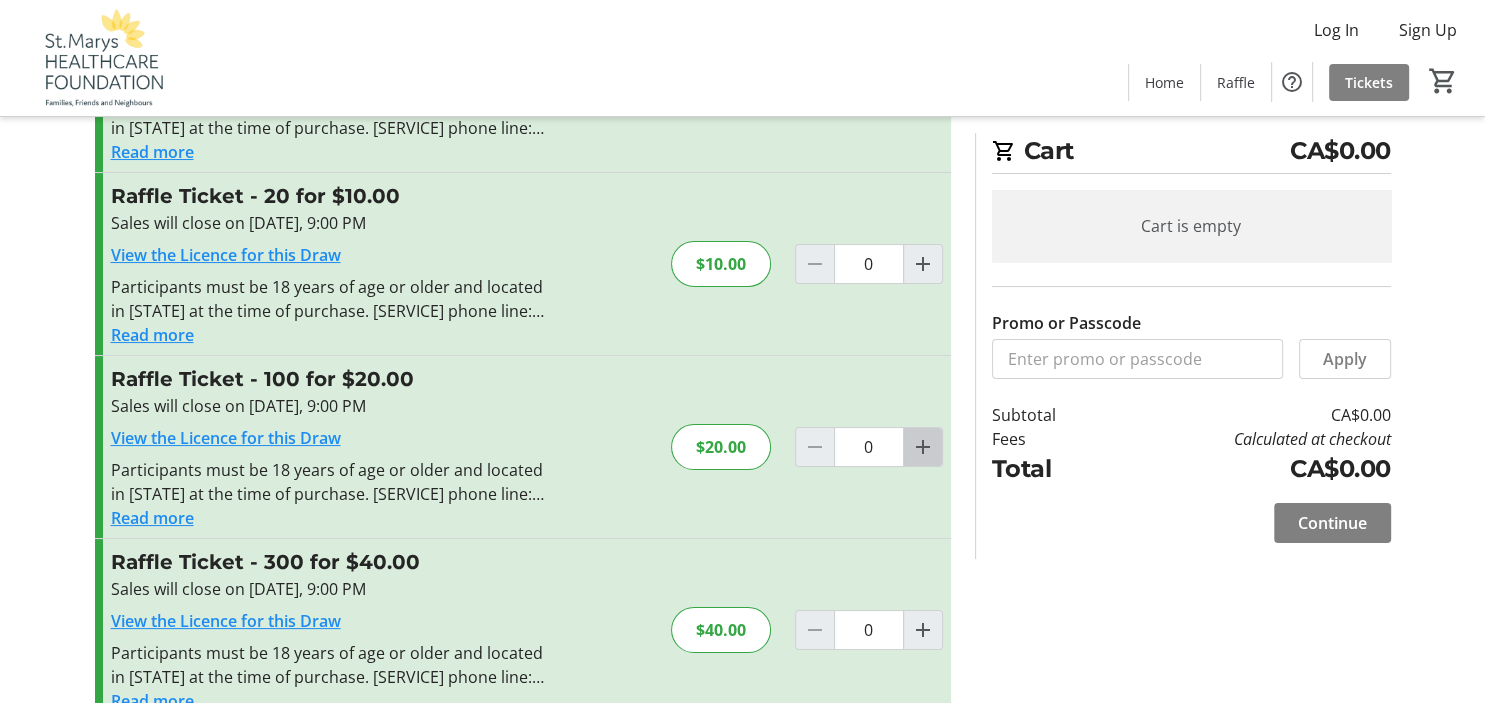 click 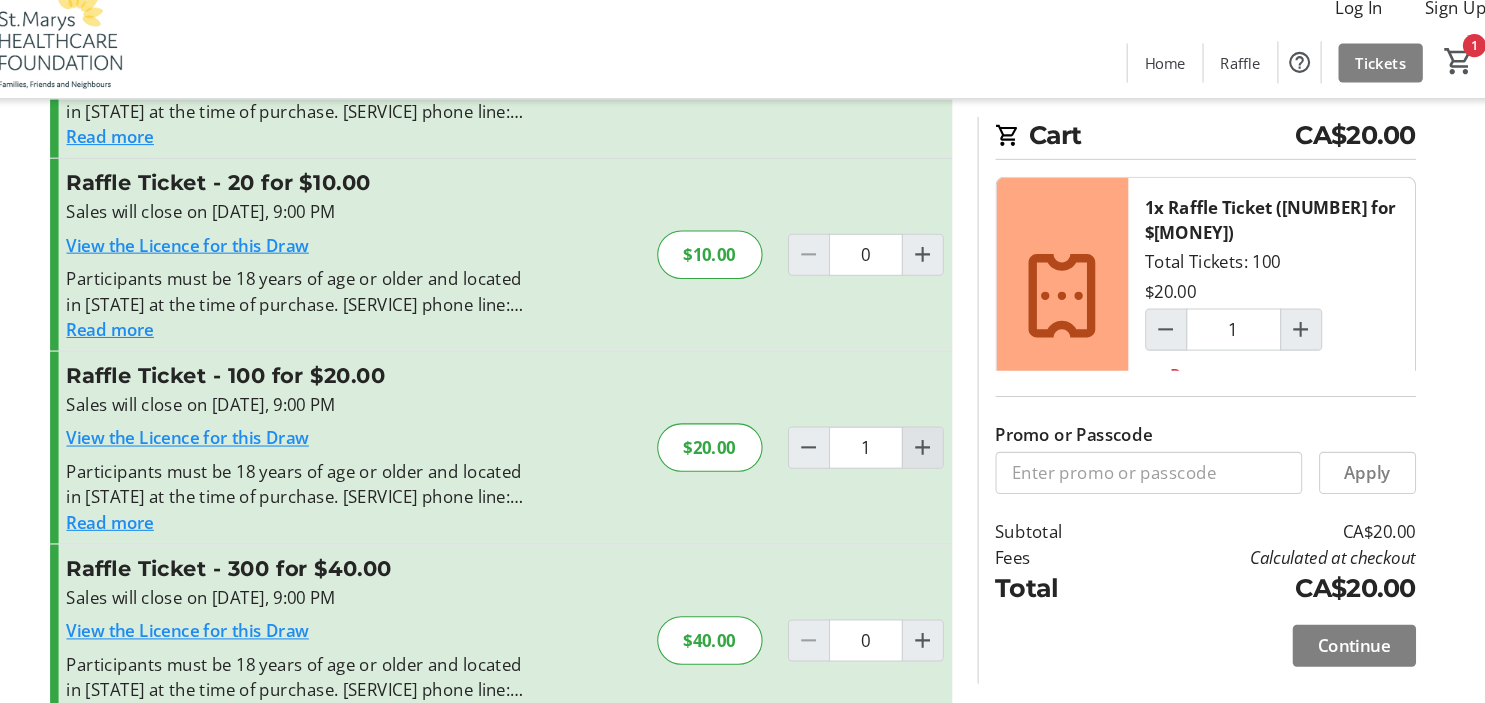 click 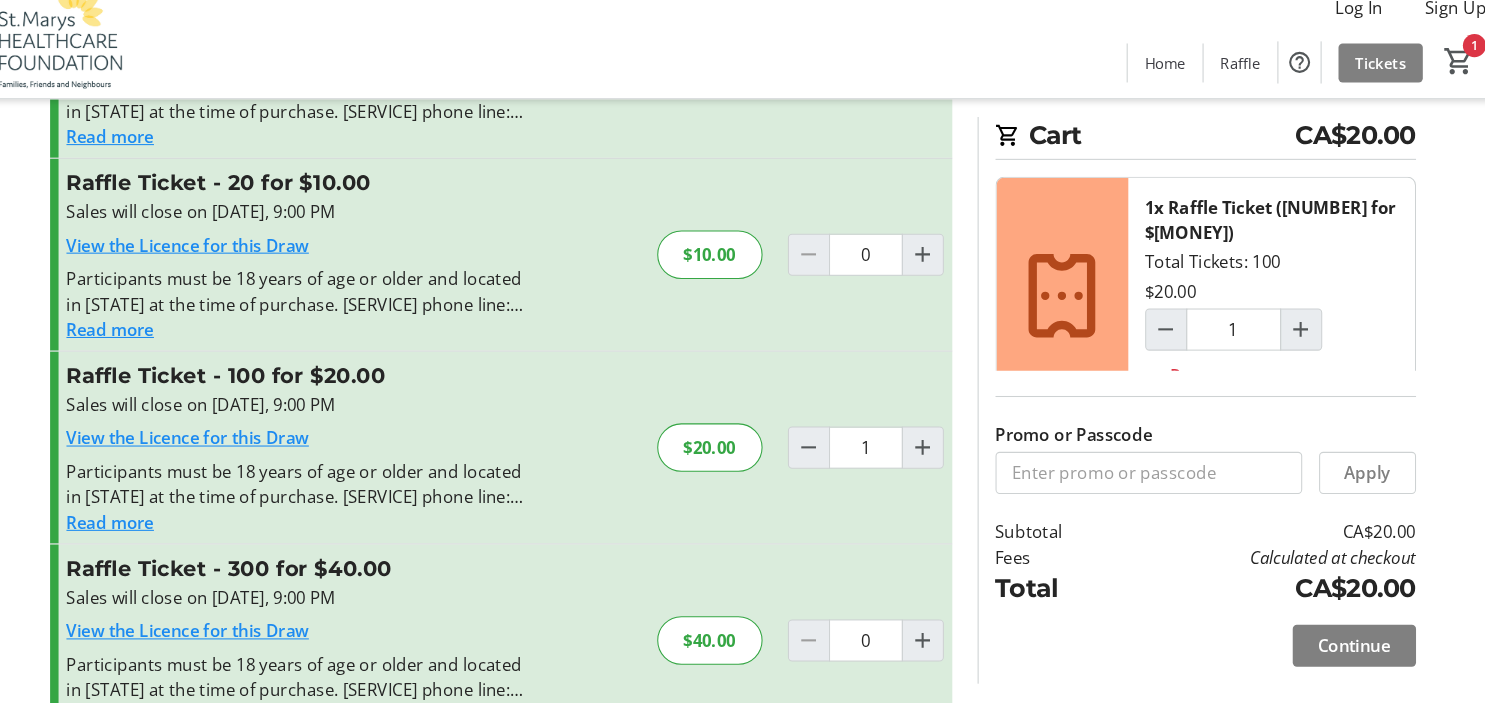type on "2" 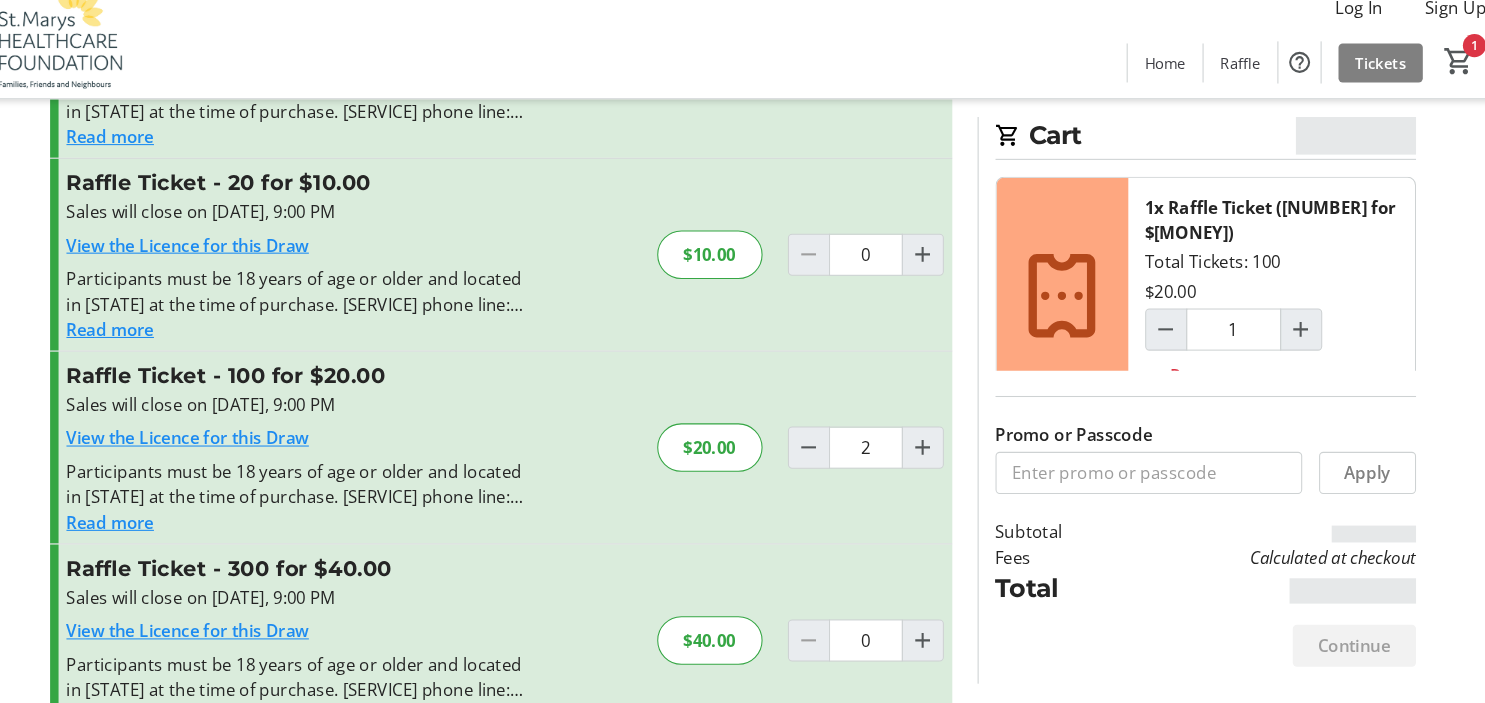 type on "2" 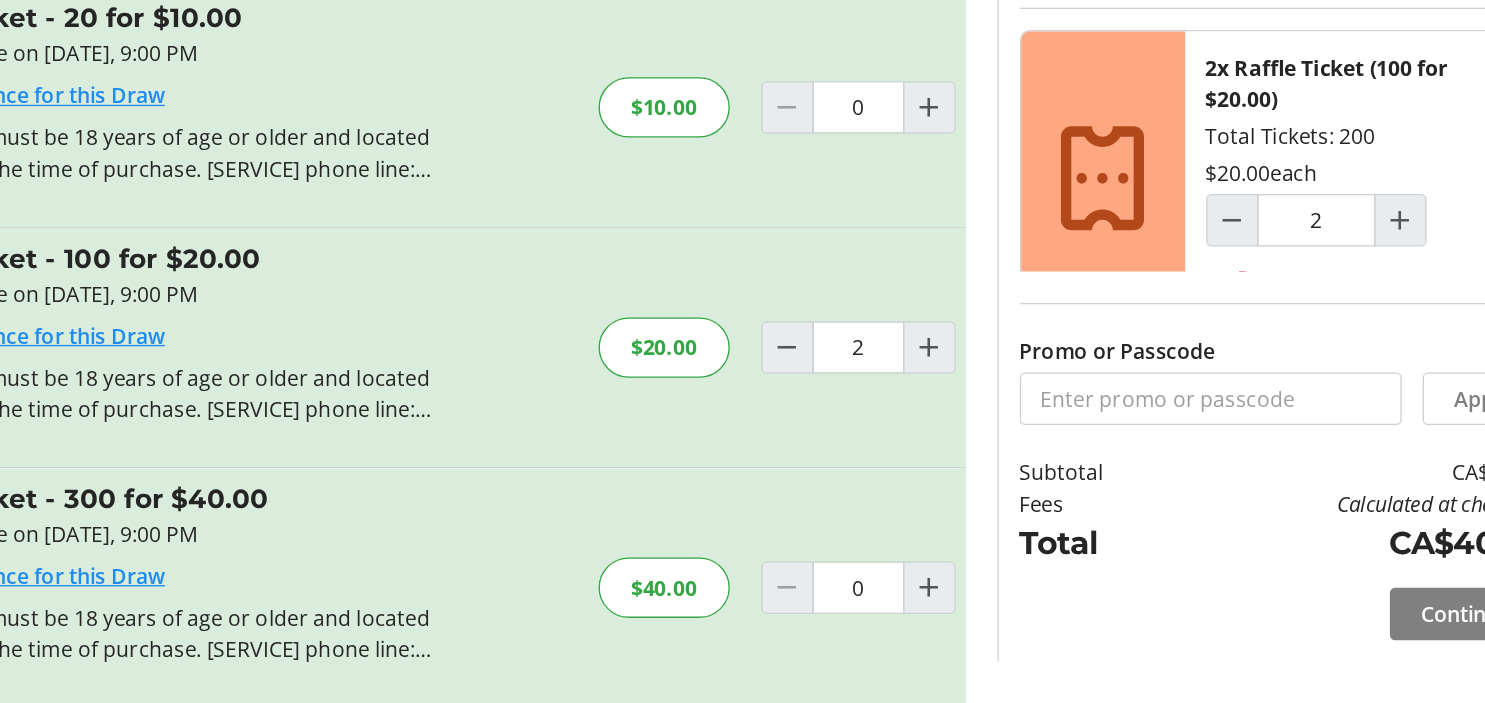 scroll, scrollTop: 199, scrollLeft: 0, axis: vertical 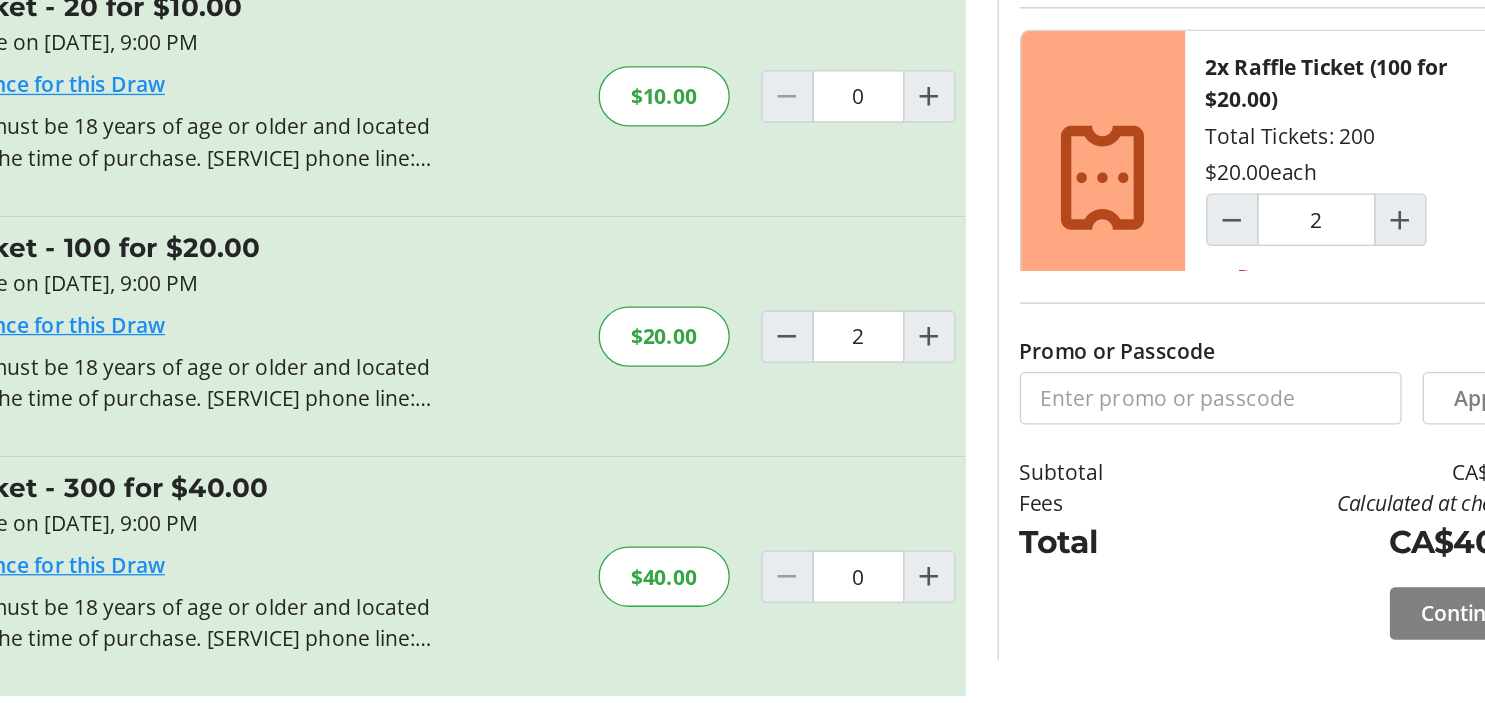 click on "Raffle Ticket - 20 for $10.00   Sales will close on [DATE], [TIME]  View the Licence for this Draw Participants must be [AGE] years of age or older and located in [STATE] at the time of purchase. ConnexOntario problem gambling service phone line: [PHONE]. Keep the ticket until a winner is confirmed. The winner must have their ticket to claim the prize.  Read more  Participants must be [AGE] years of age or older and located in [STATE] at the time of purchase. ConnexOntario problem gambling service phone line: [PHONE]. Keep the ticket until a winner is confirmed. The winner must have their ticket to claim the prize.  $10.00  0" 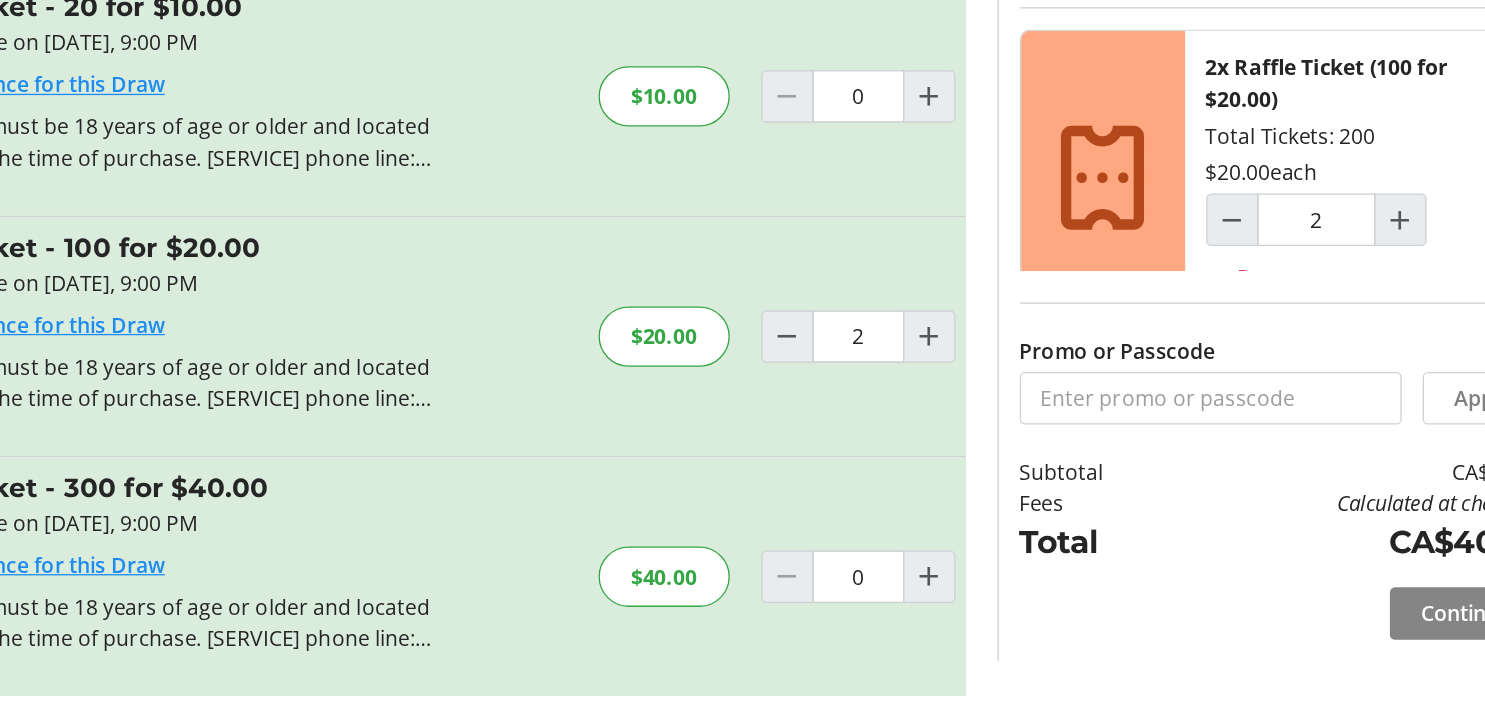 drag, startPoint x: 1346, startPoint y: 698, endPoint x: 1312, endPoint y: 704, distance: 34.525352 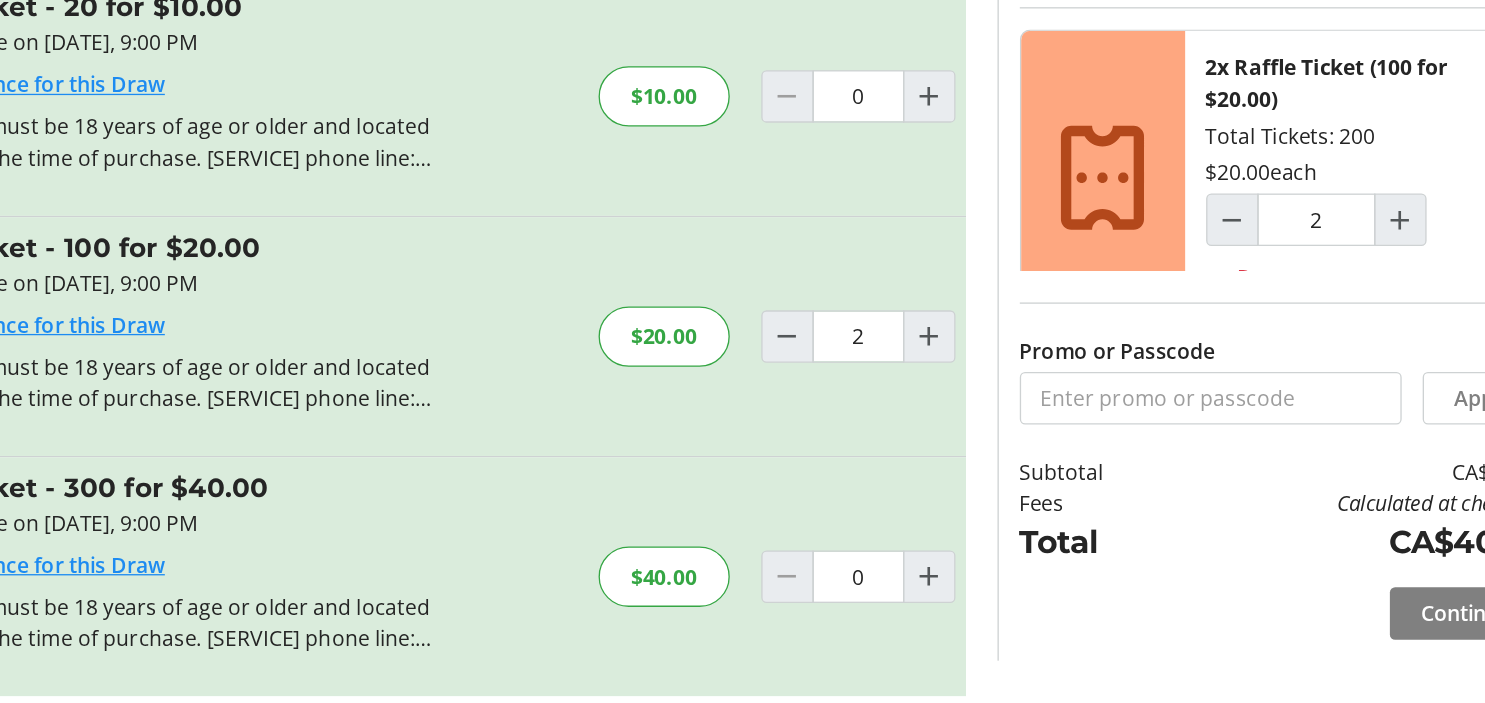 click on "2x Raffle Ticket ([NUMBER] for $[MONEY]) Total Tickets: 200 $[MONEY] each 2 Remove" 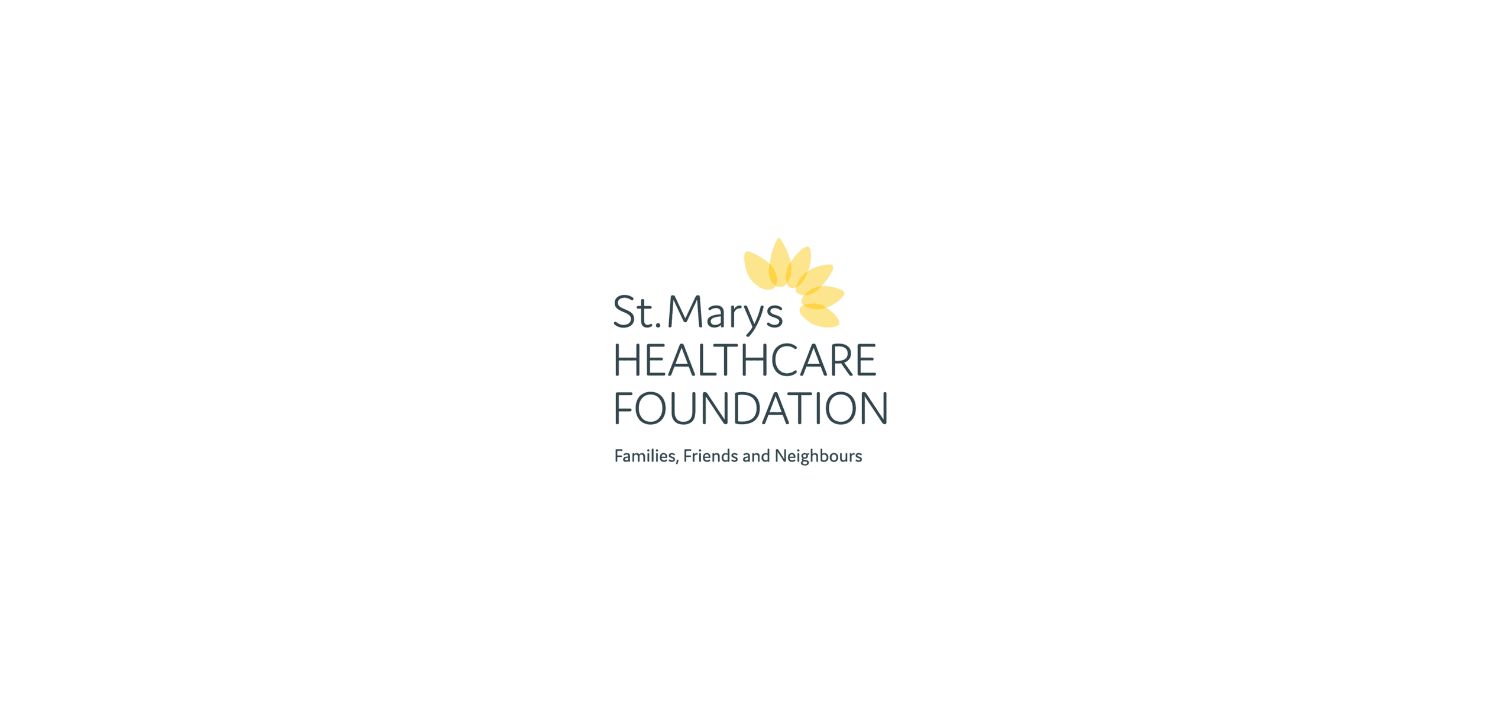 scroll, scrollTop: 0, scrollLeft: 0, axis: both 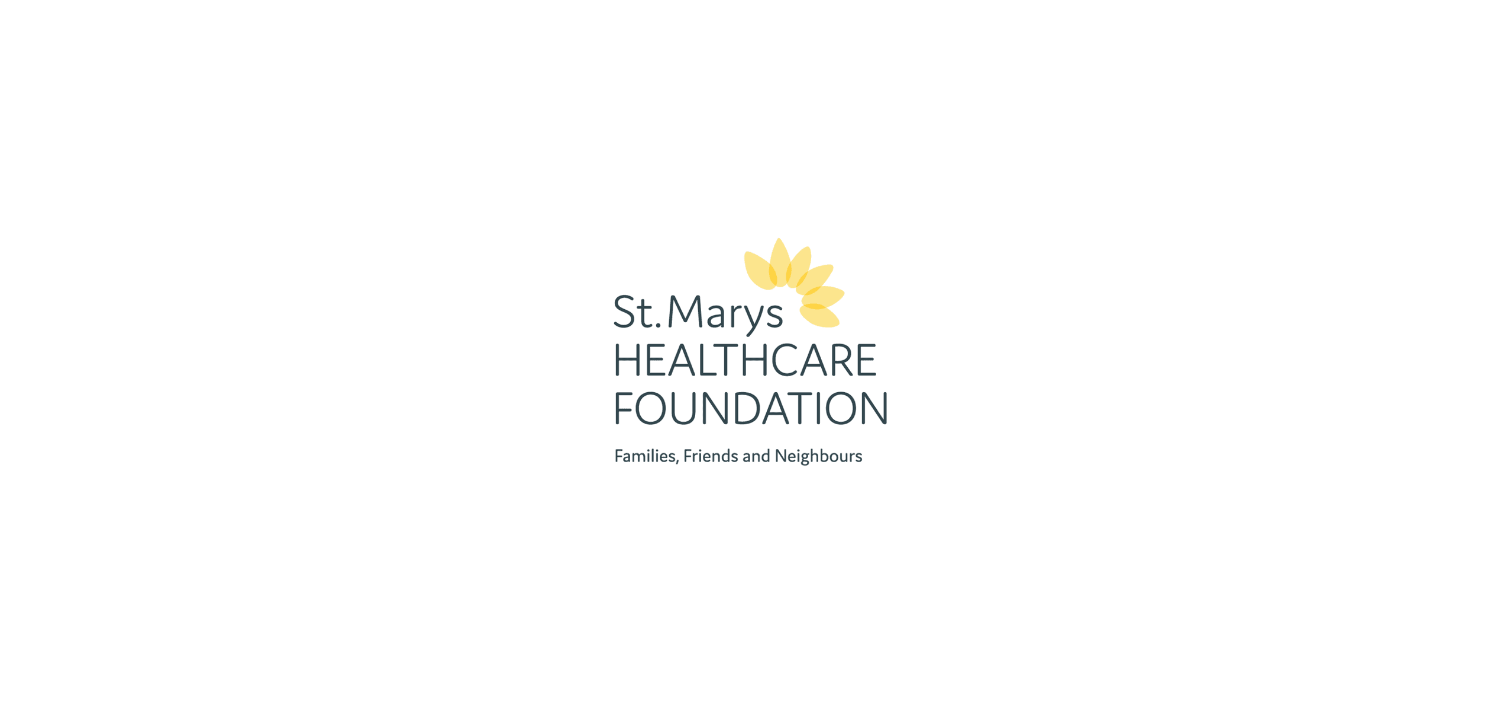 click 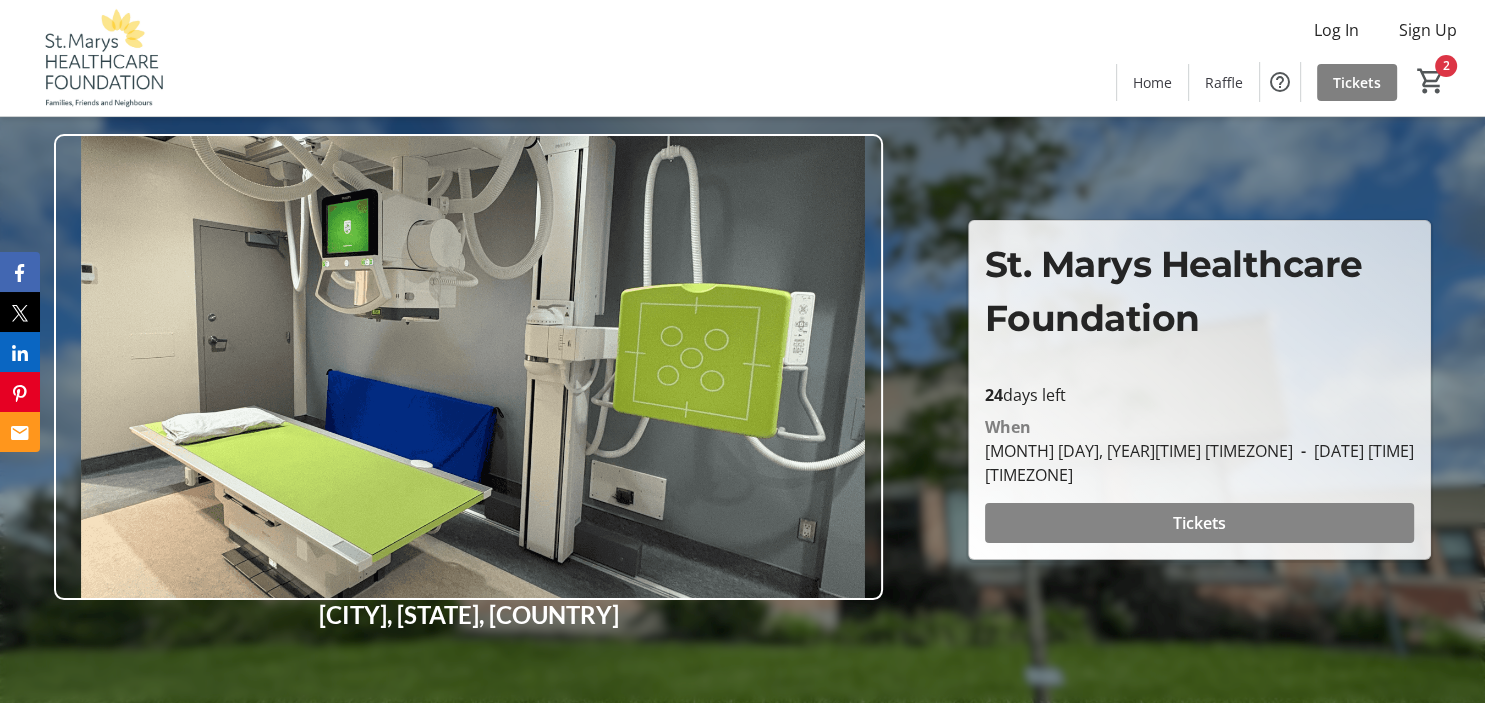 click at bounding box center (1199, 523) 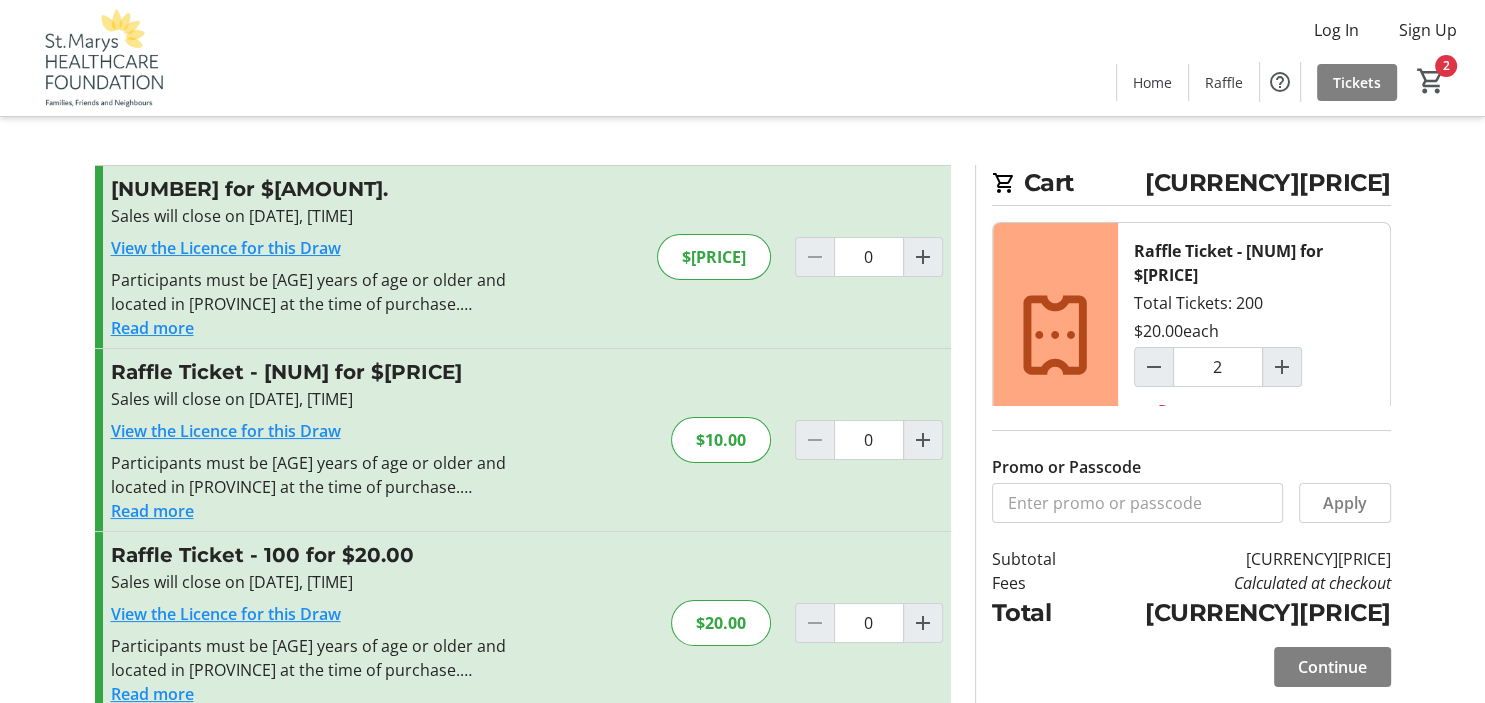 type on "2" 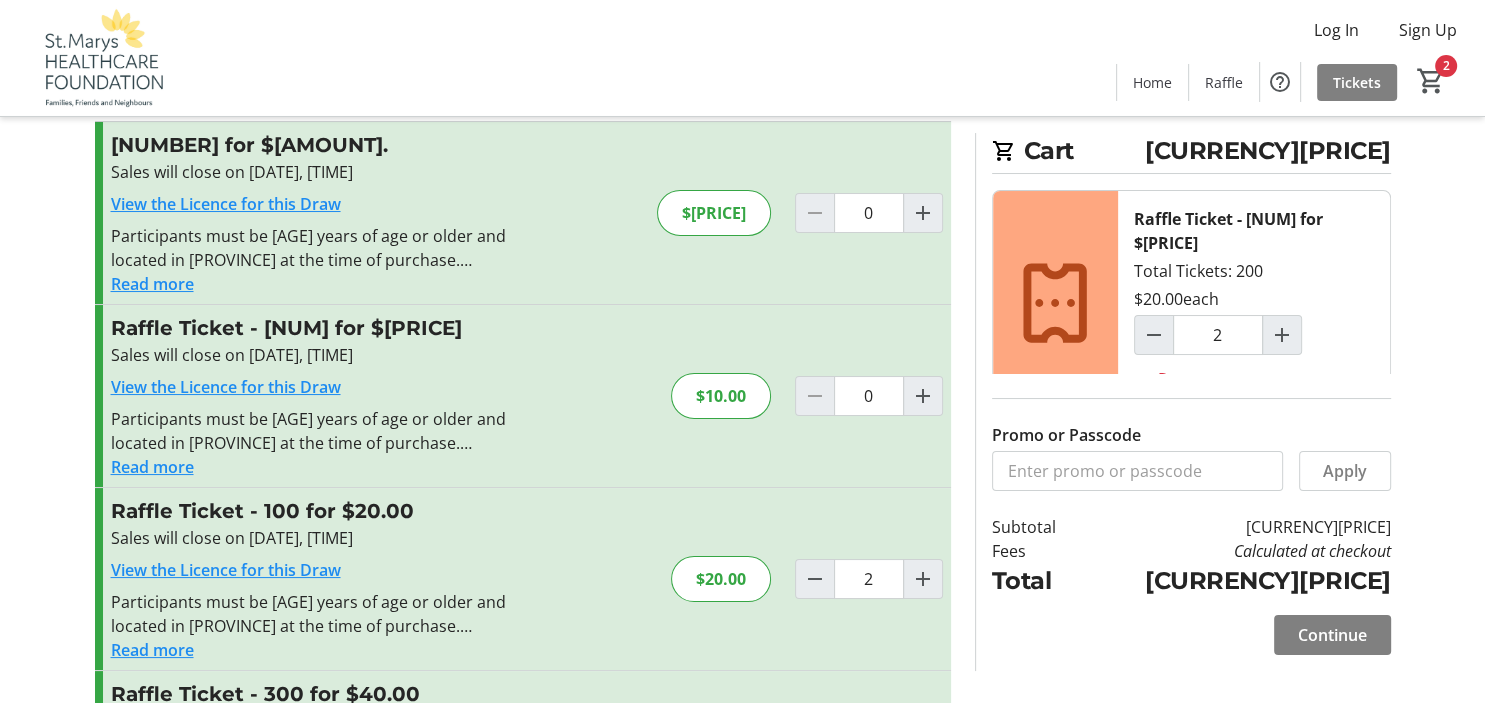 scroll, scrollTop: 52, scrollLeft: 0, axis: vertical 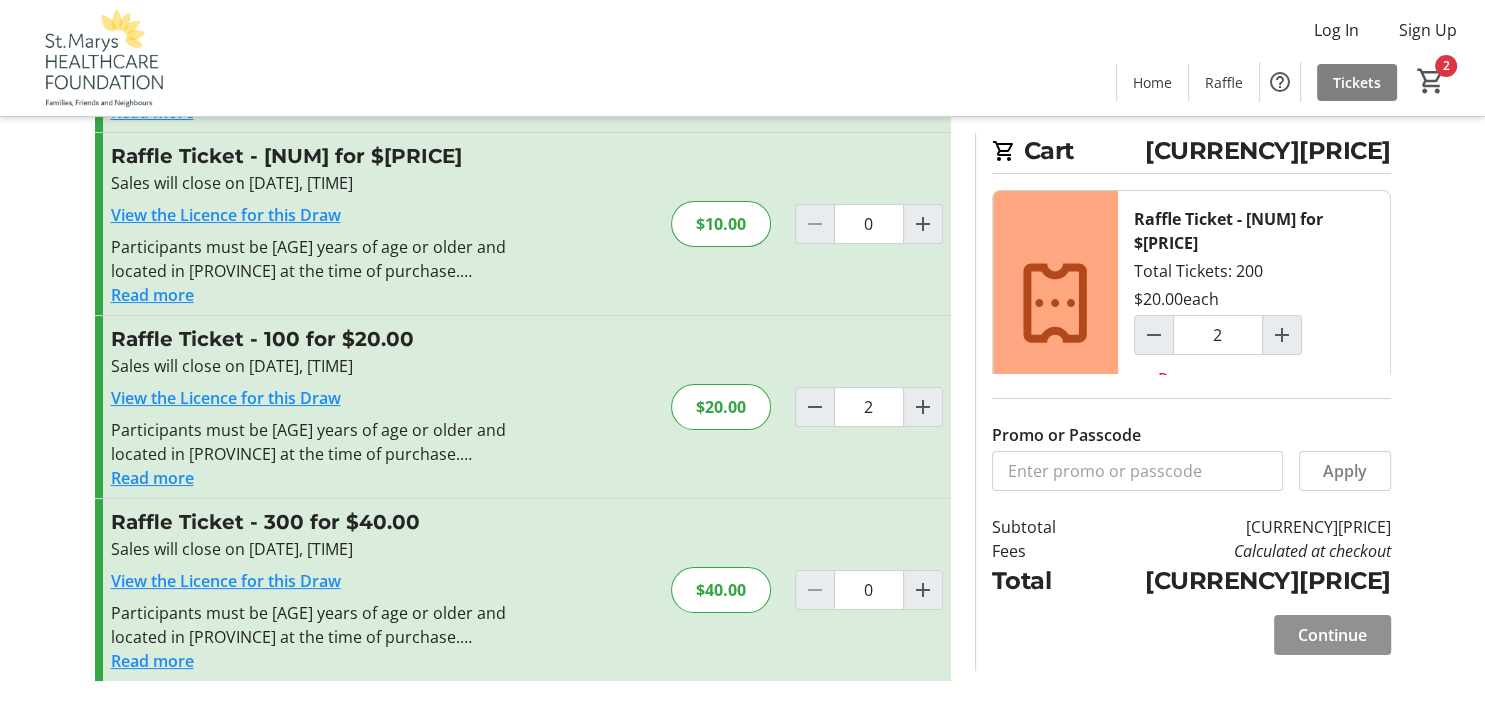 click on "Continue" 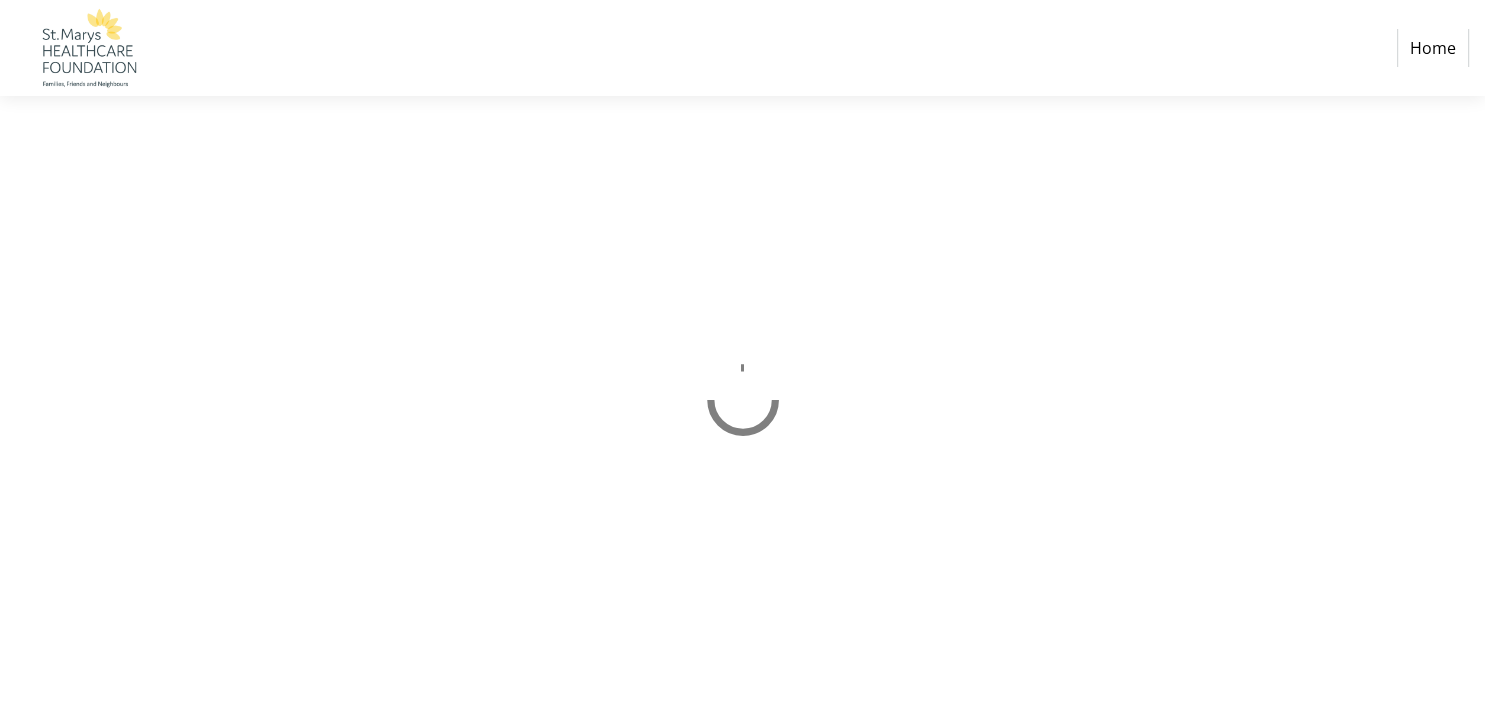 scroll, scrollTop: 0, scrollLeft: 0, axis: both 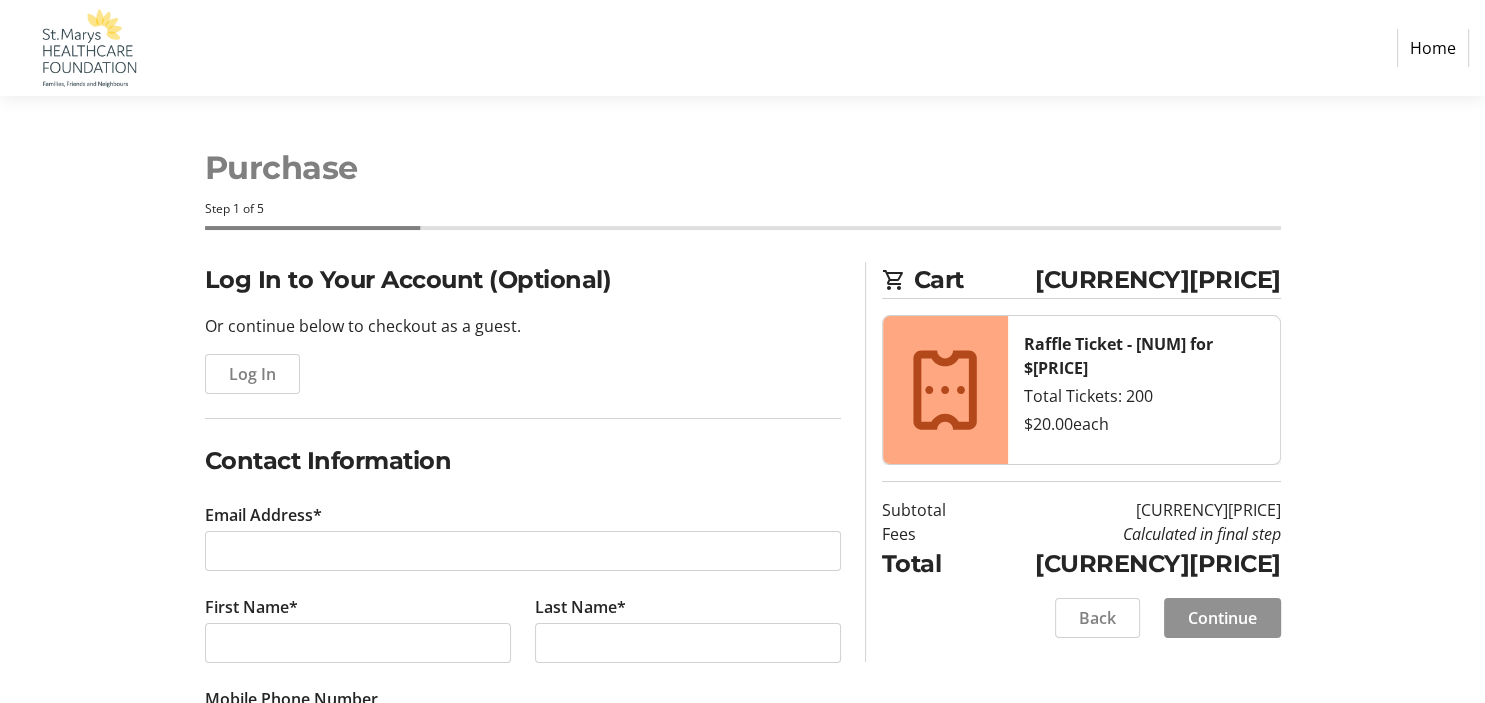click on "Continue" 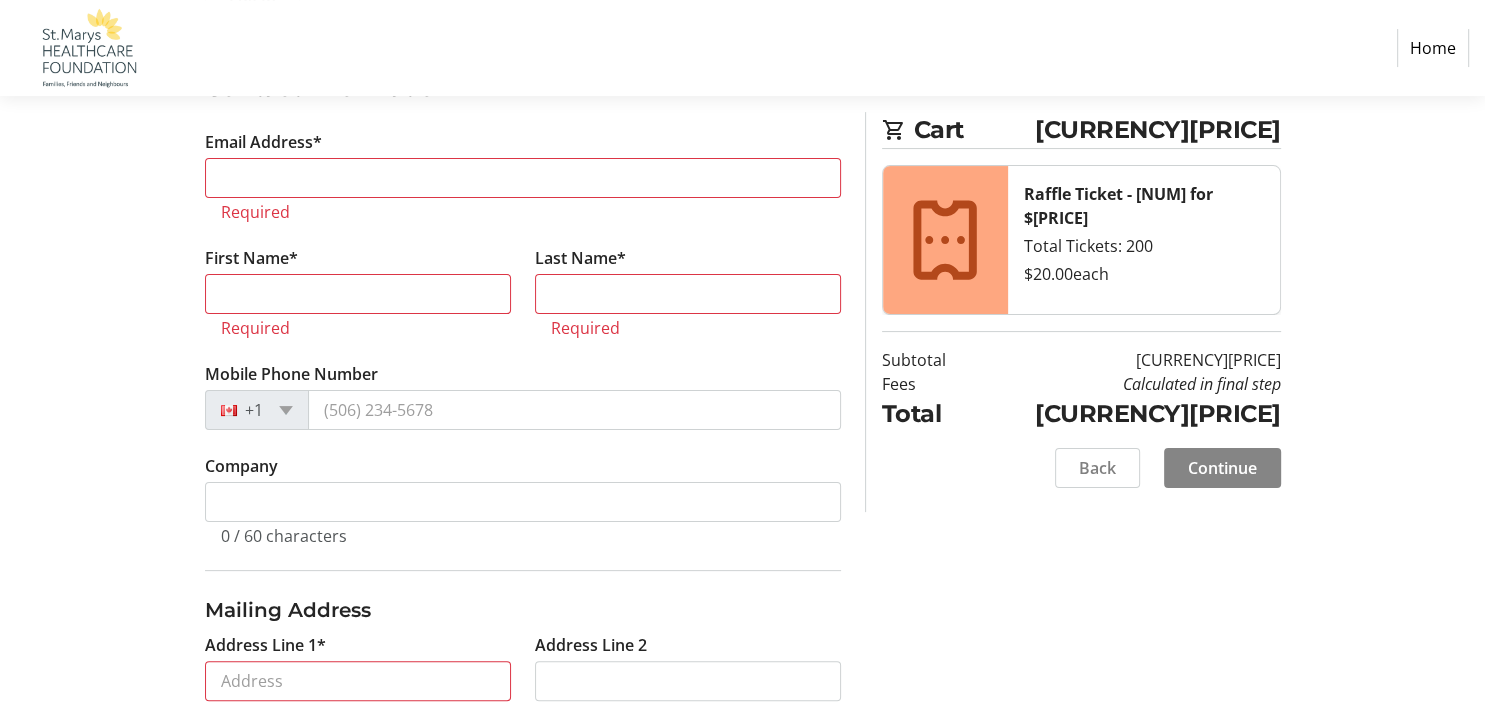 scroll, scrollTop: 374, scrollLeft: 0, axis: vertical 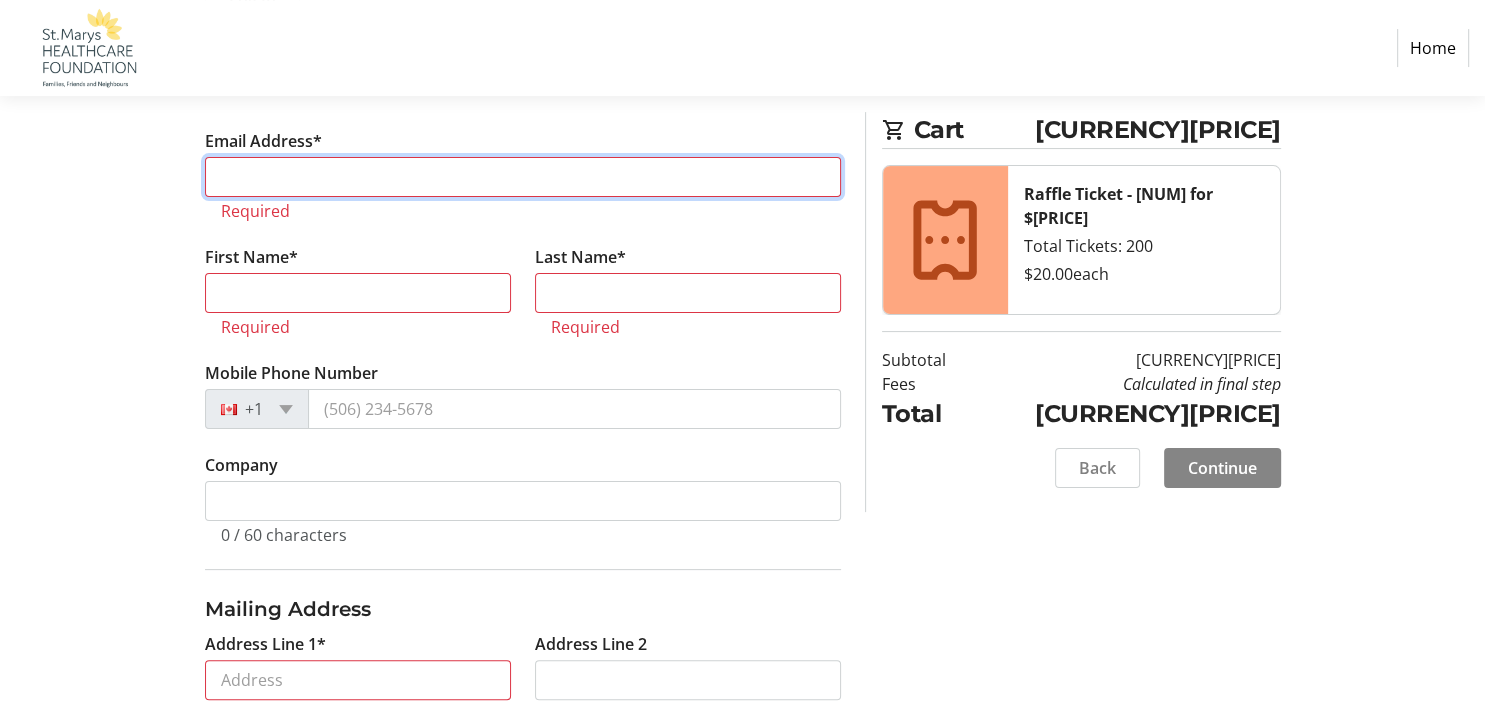type on "g" 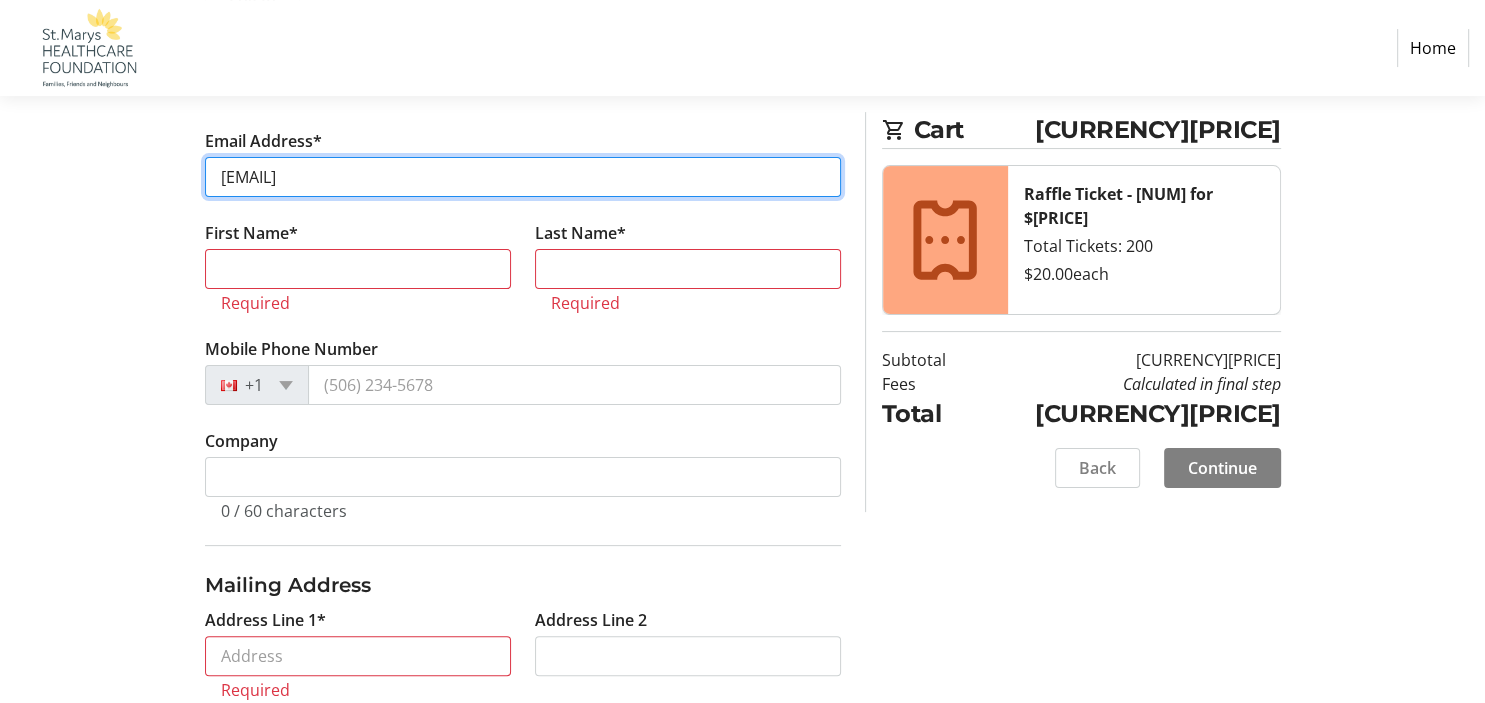 type on "[EMAIL]" 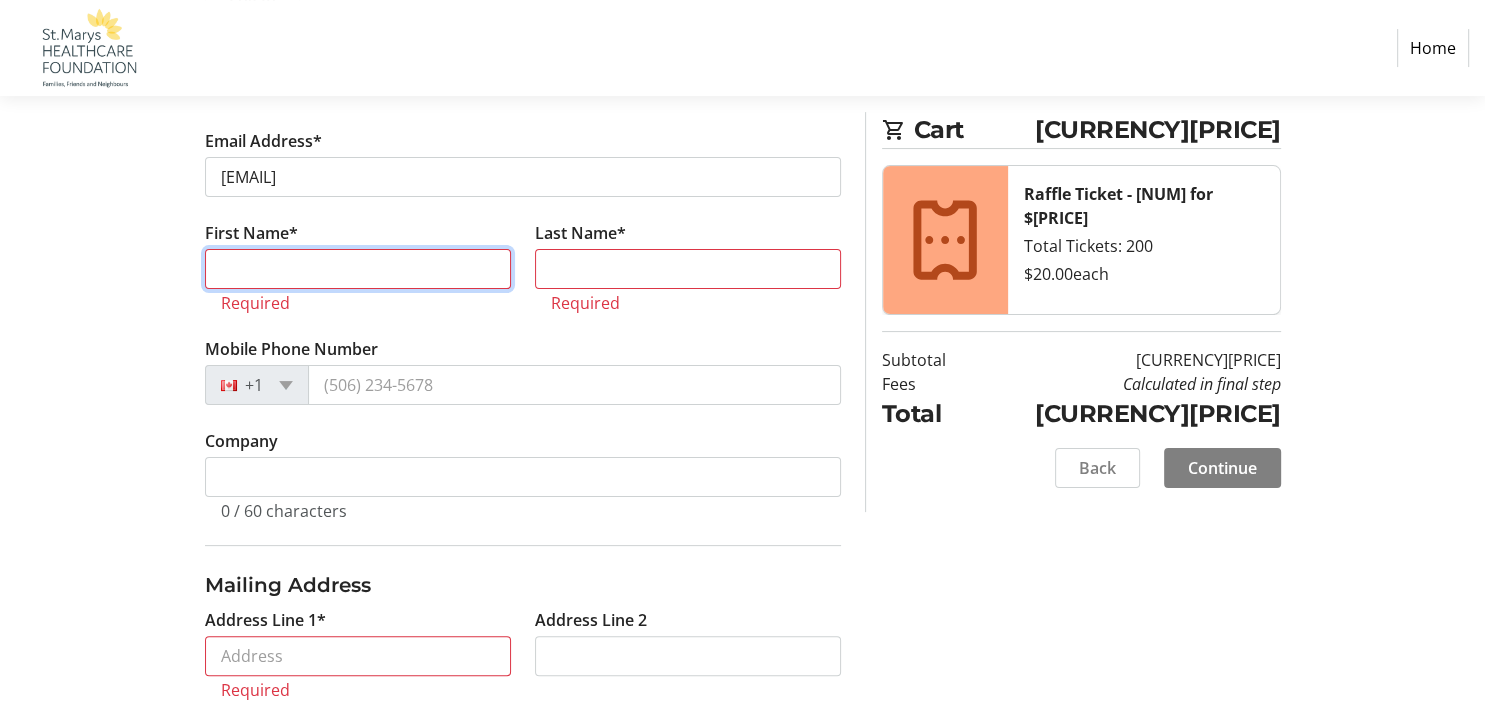 click on "First Name*" at bounding box center [358, 269] 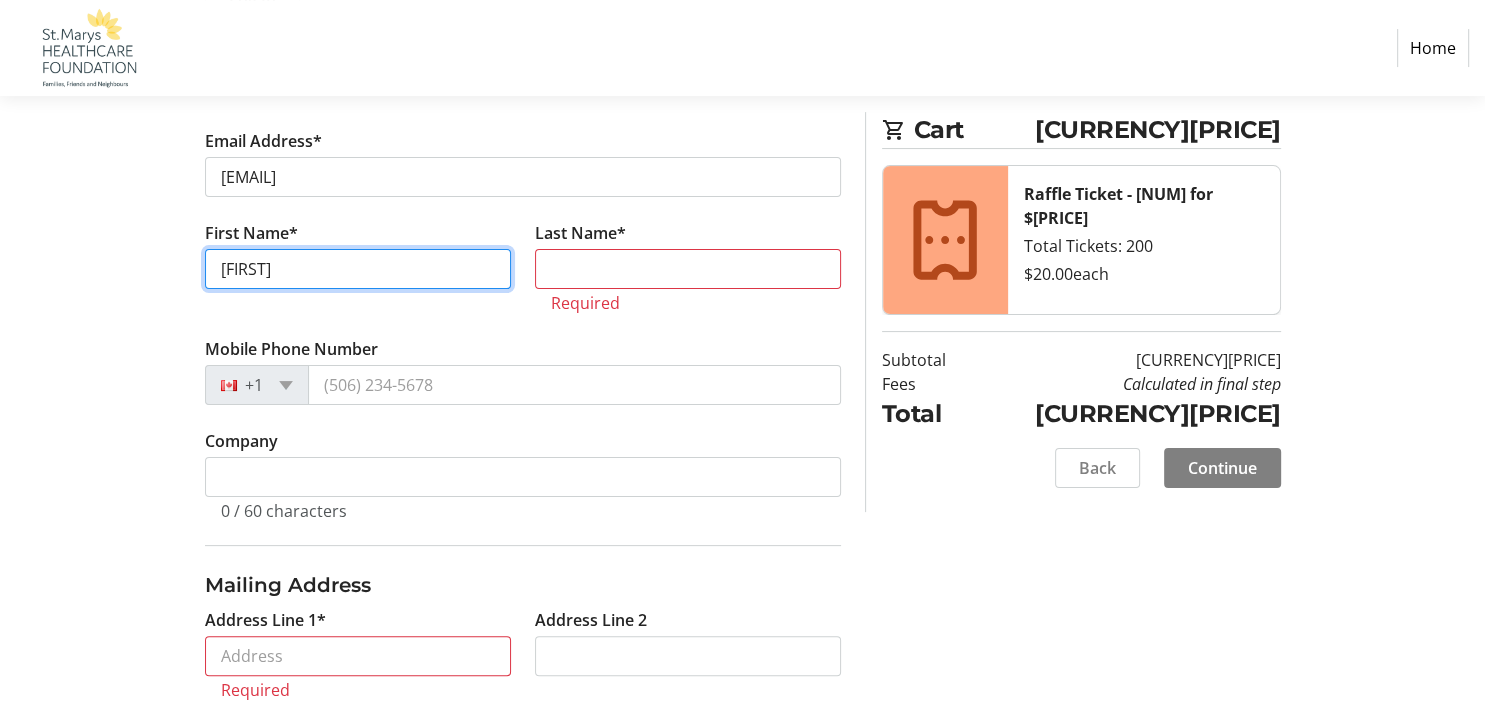type on "[FIRST]" 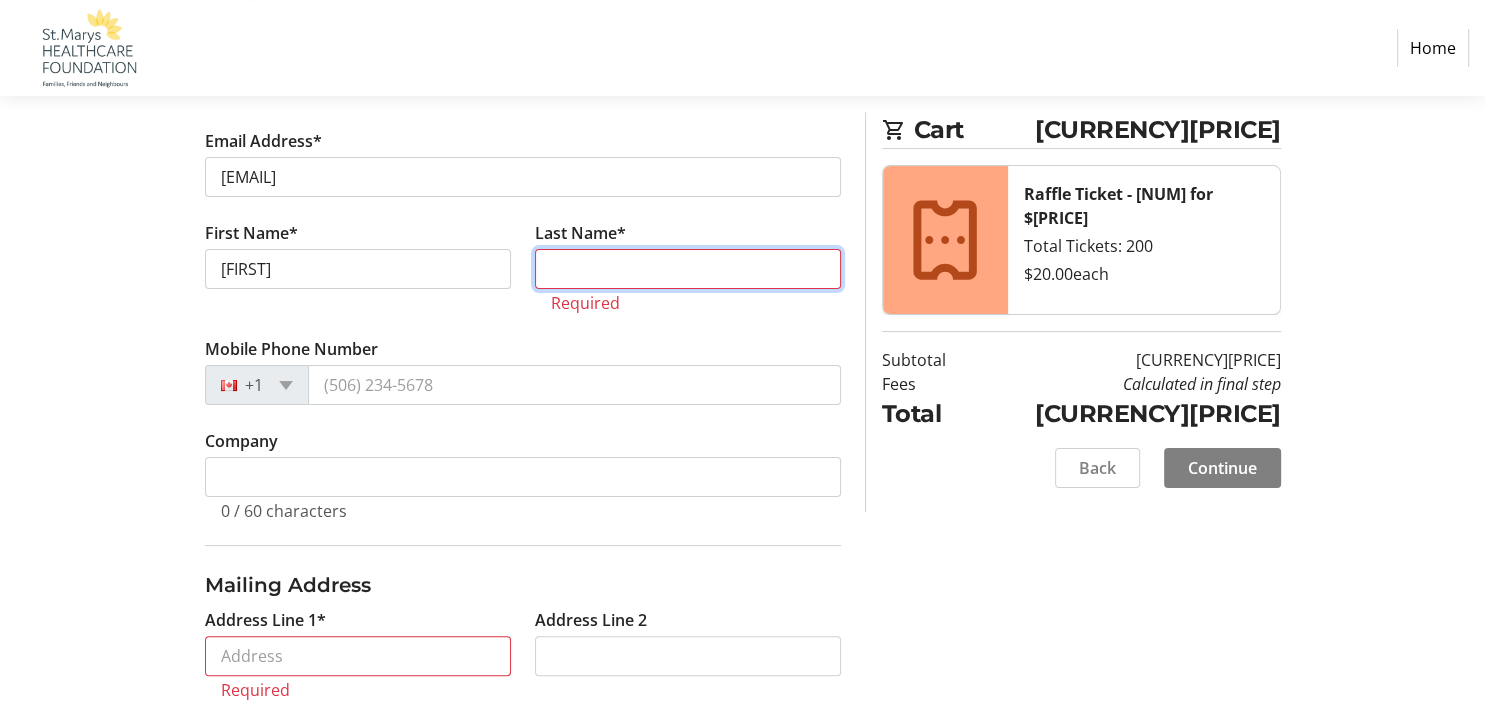 click on "Last Name*" at bounding box center (688, 269) 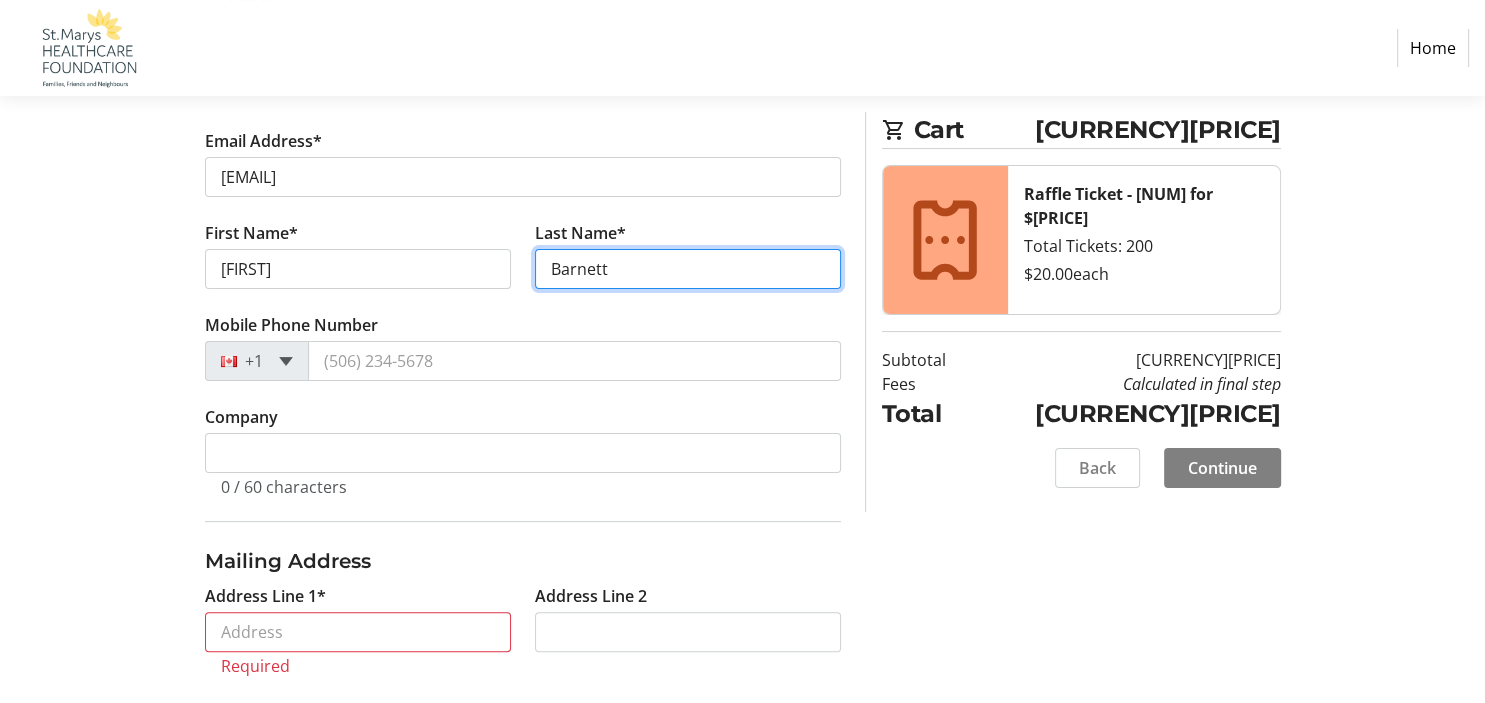 type on "Barnett" 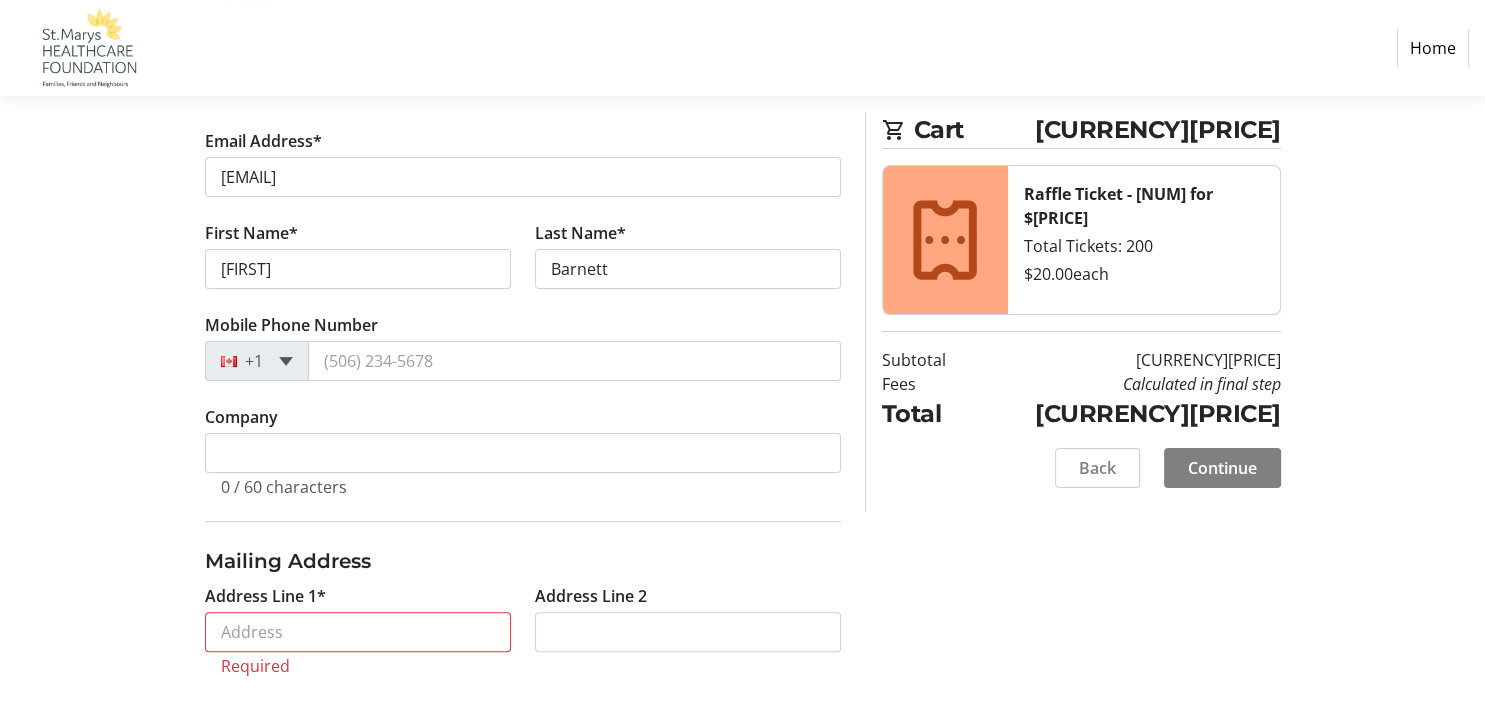 click 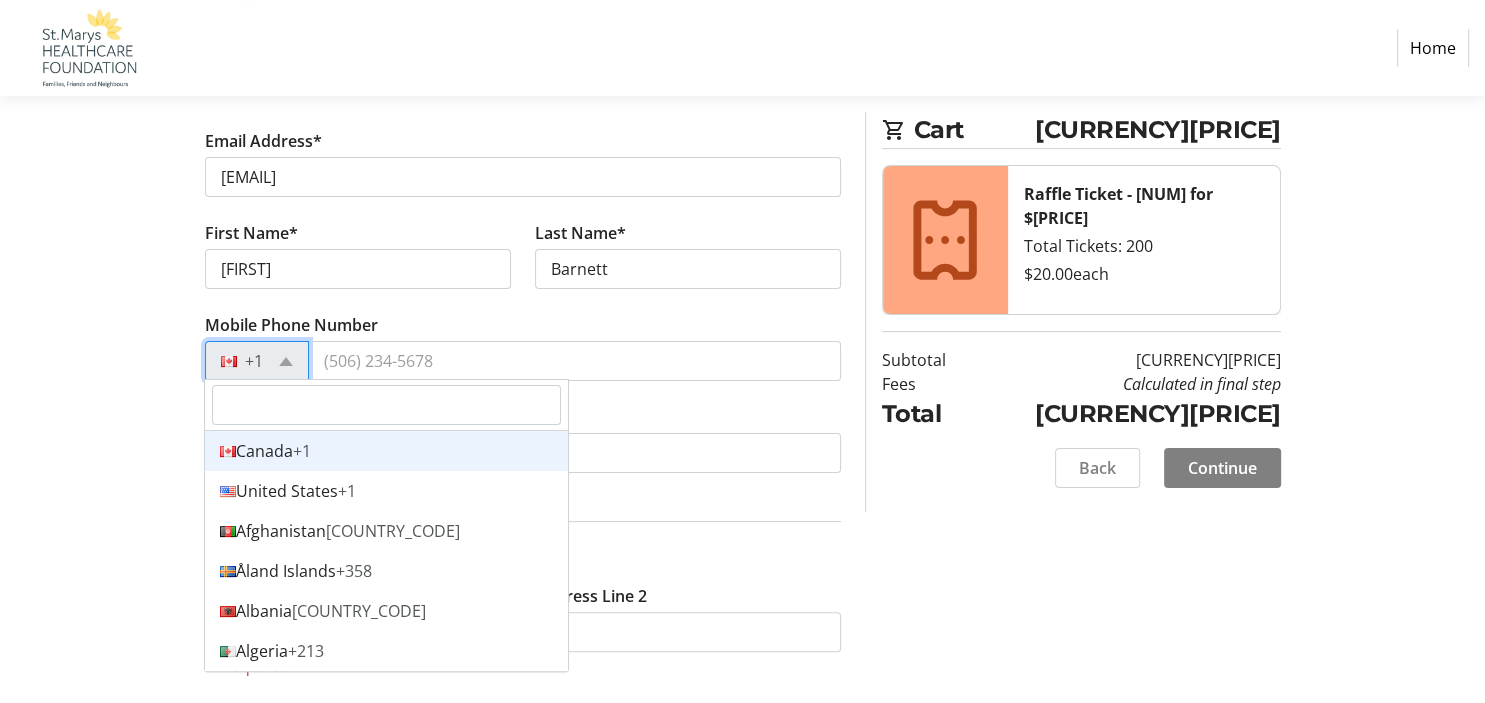 click on "[COUNTRY] +[NUM]" at bounding box center (386, 451) 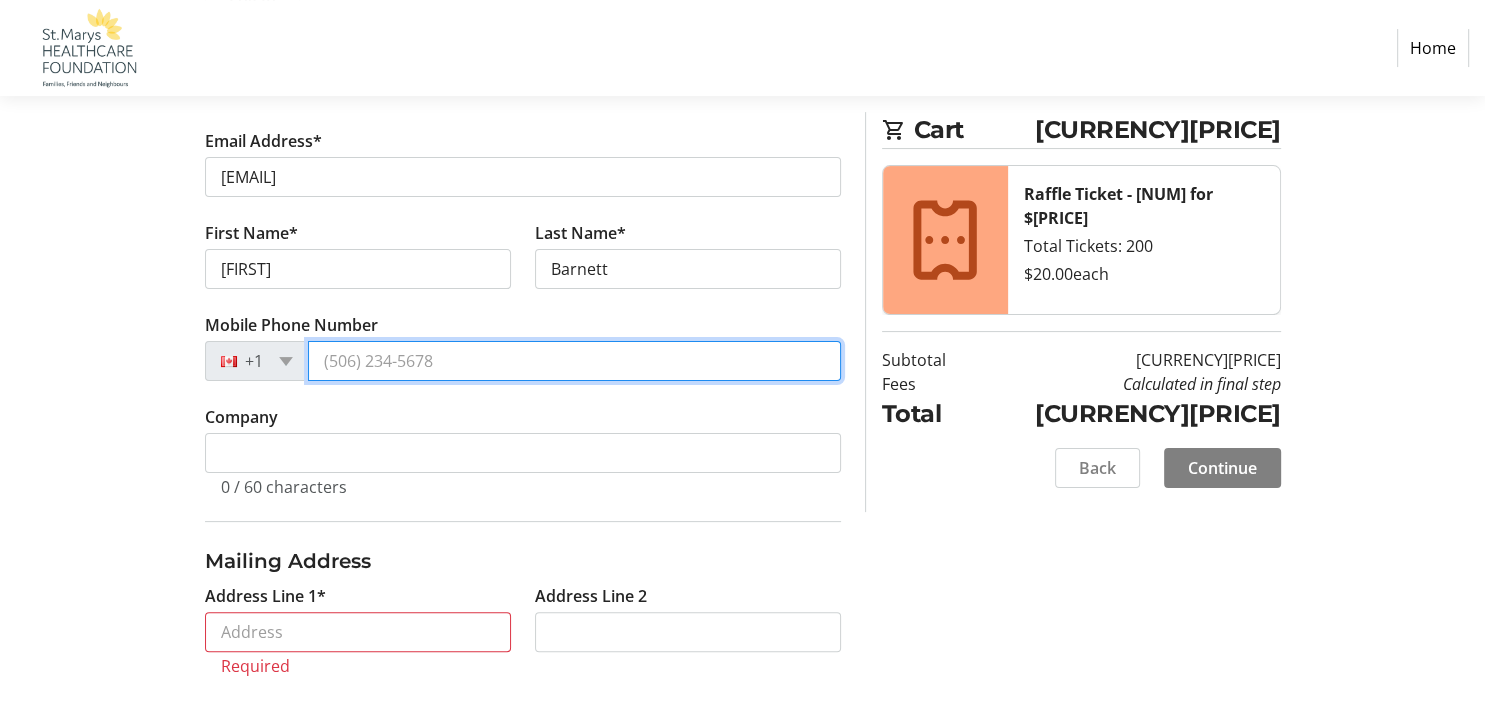 click on "Mobile Phone Number" at bounding box center [574, 361] 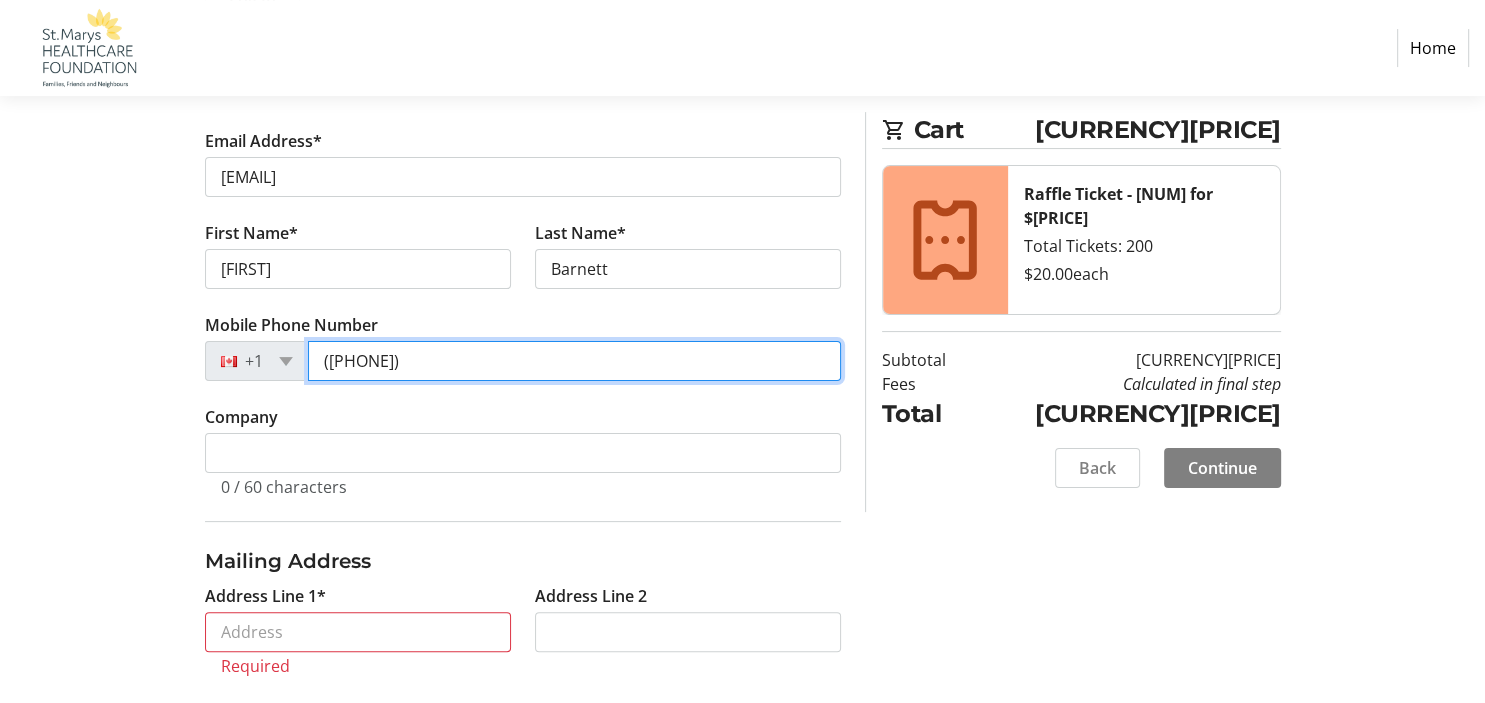 type on "([PHONE])" 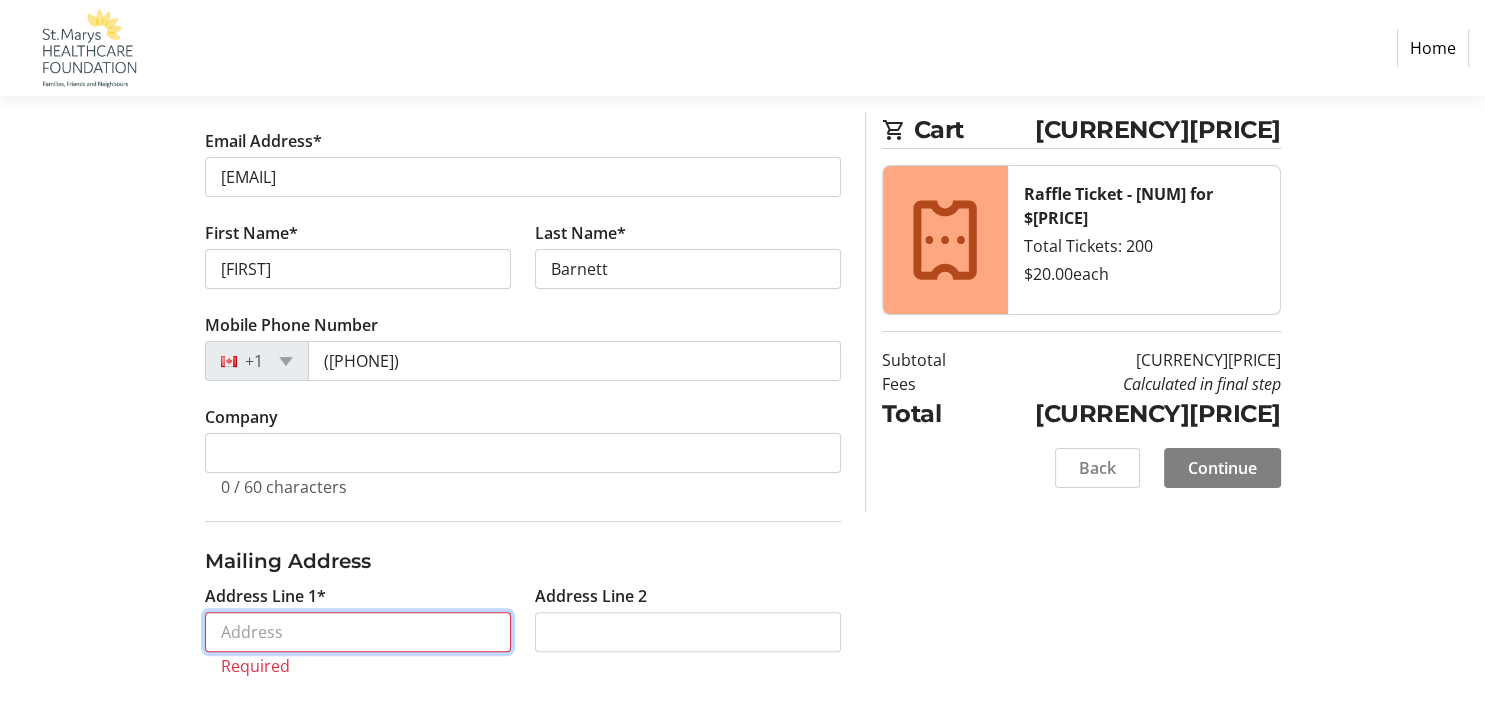 click on "Address Line 1*" at bounding box center (358, 632) 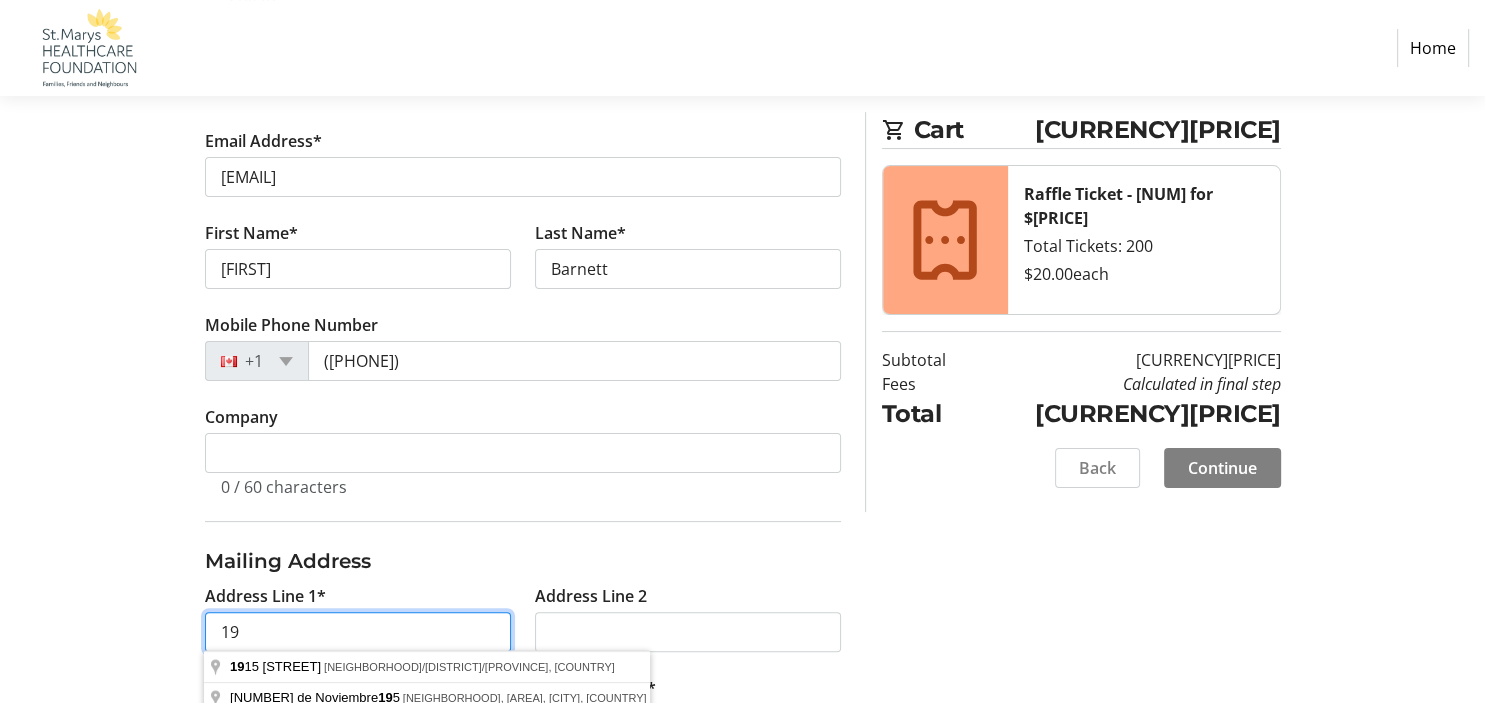 type on "1" 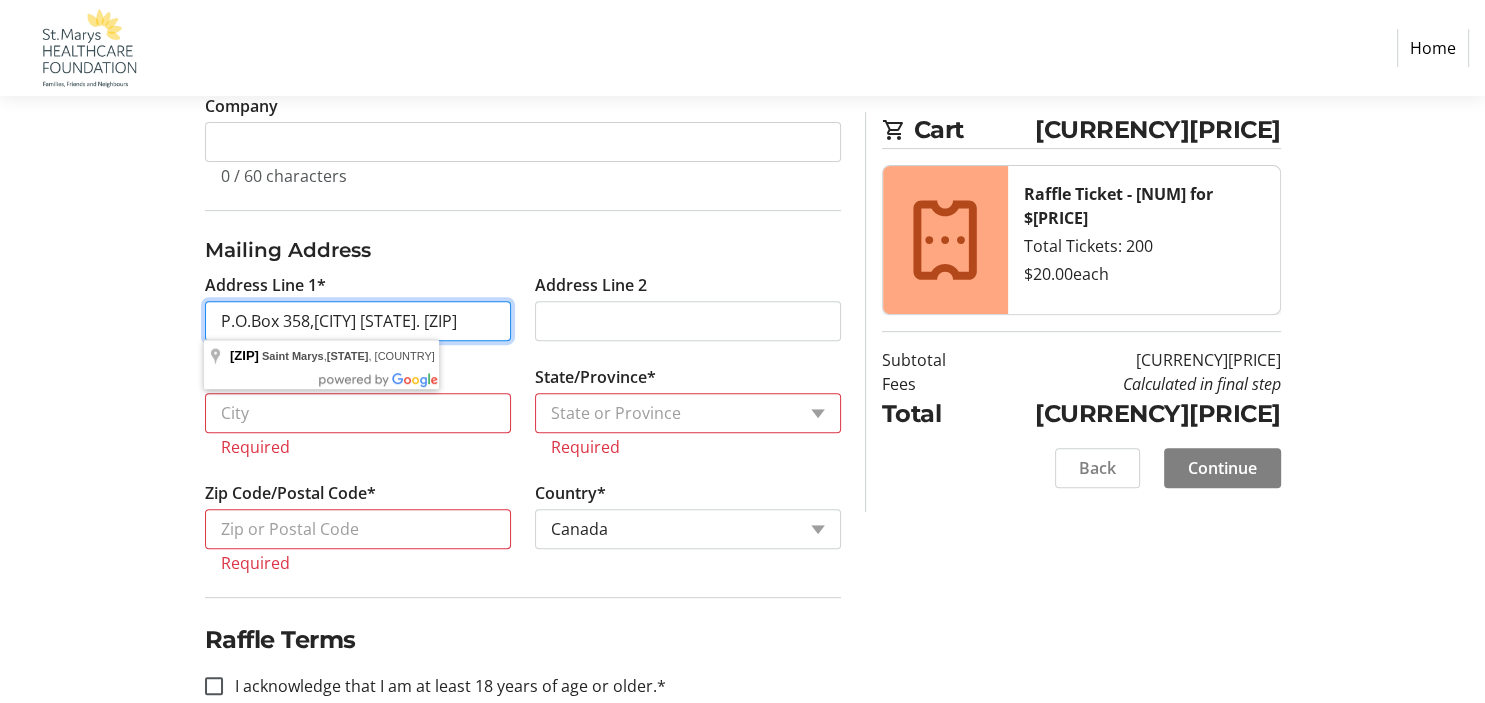 scroll, scrollTop: 691, scrollLeft: 0, axis: vertical 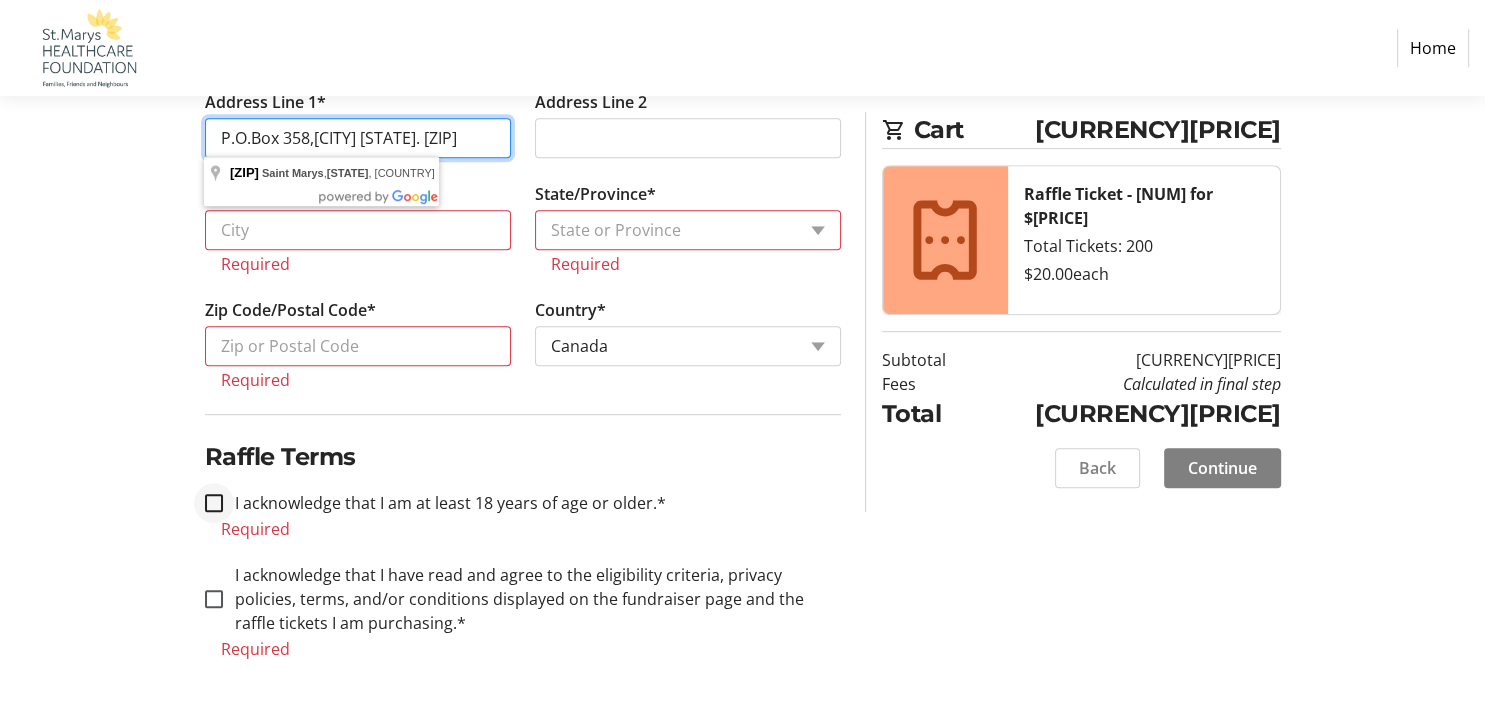 type on "P.O.Box 358,[CITY] [STATE]. [ZIP]" 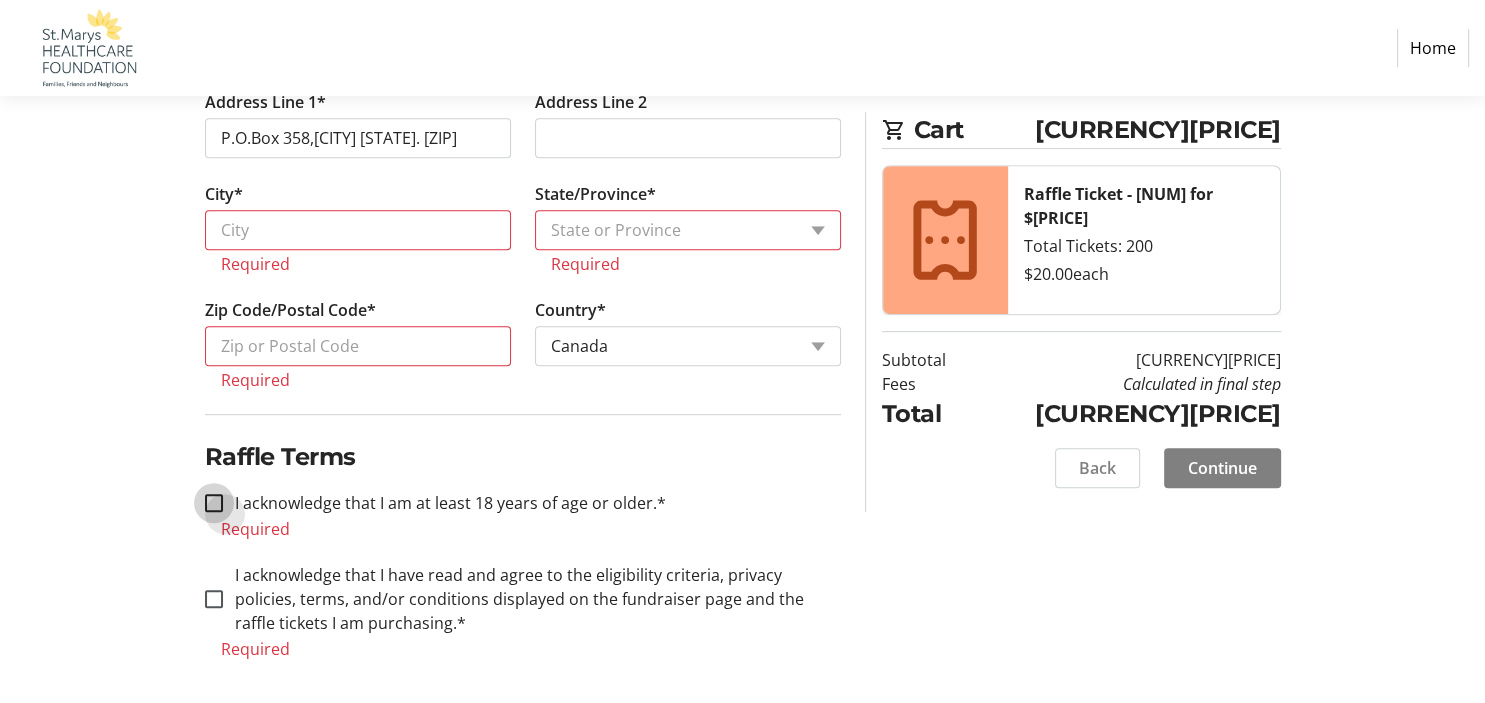 click on "I acknowledge that I am at least 18 years of age or older.*" at bounding box center [214, 503] 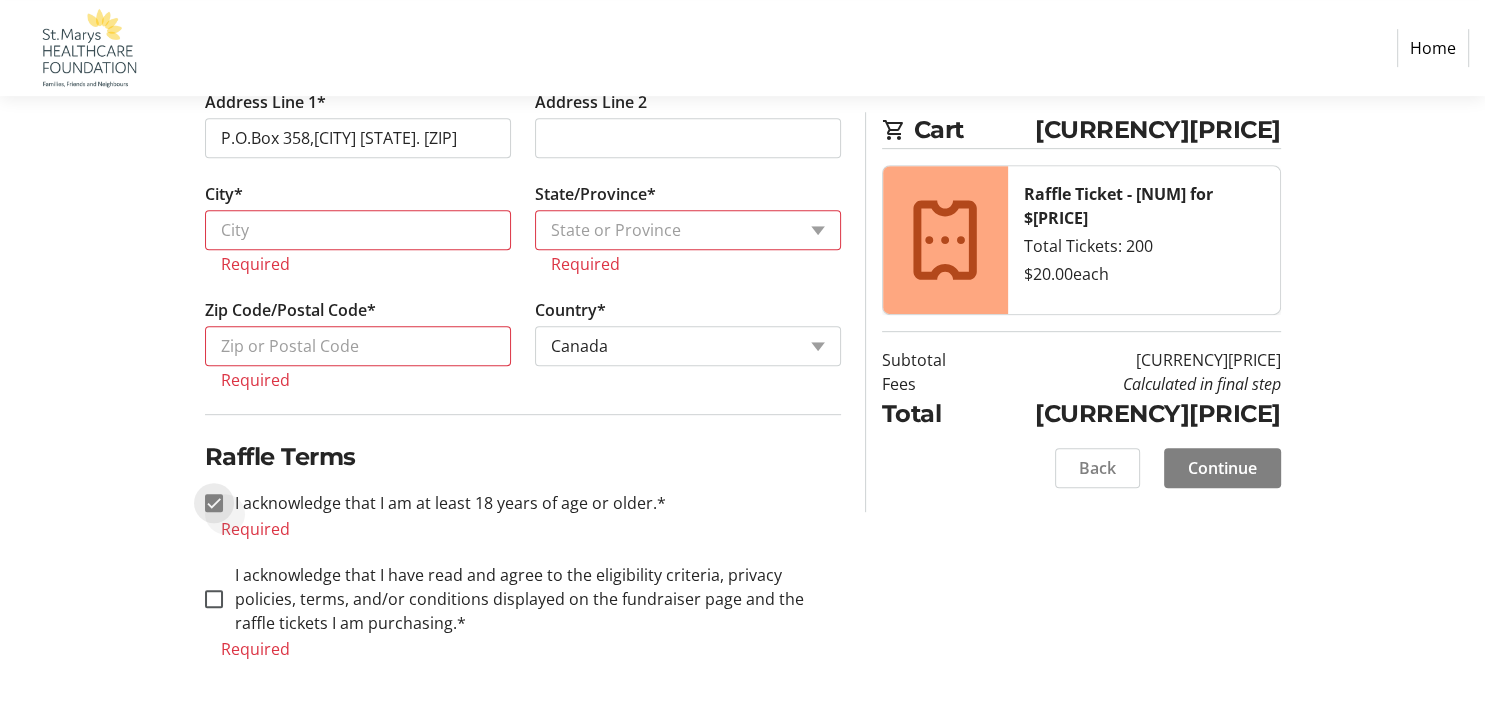 checkbox on "true" 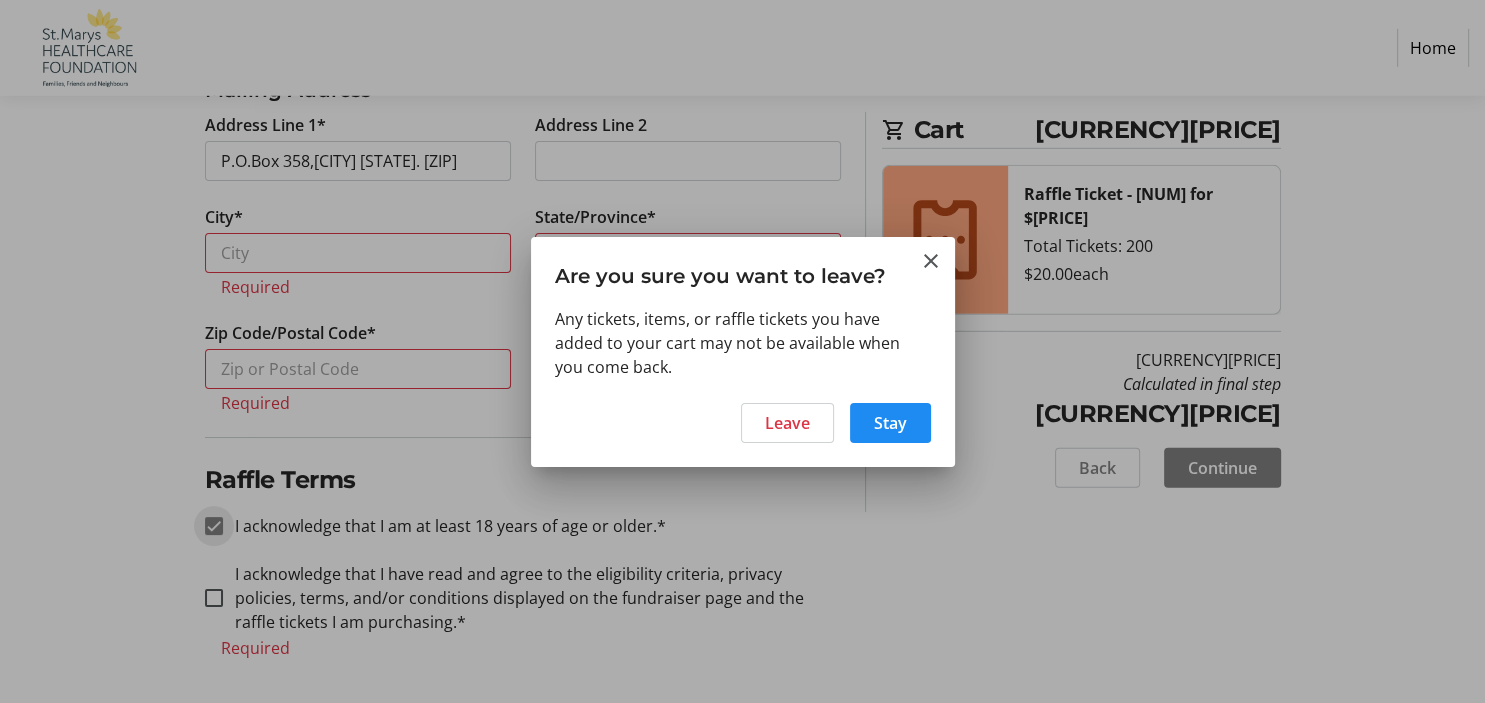 scroll, scrollTop: 0, scrollLeft: 0, axis: both 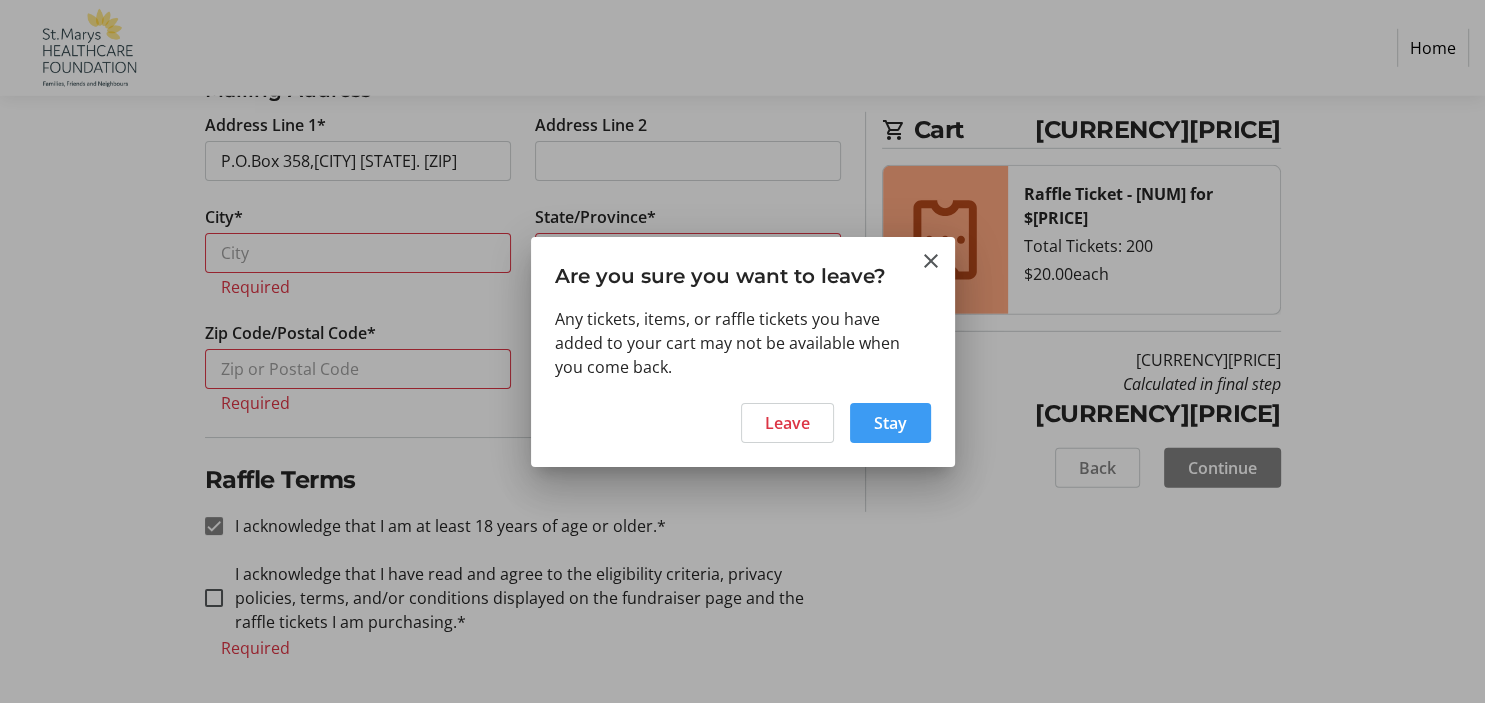 click at bounding box center [890, 423] 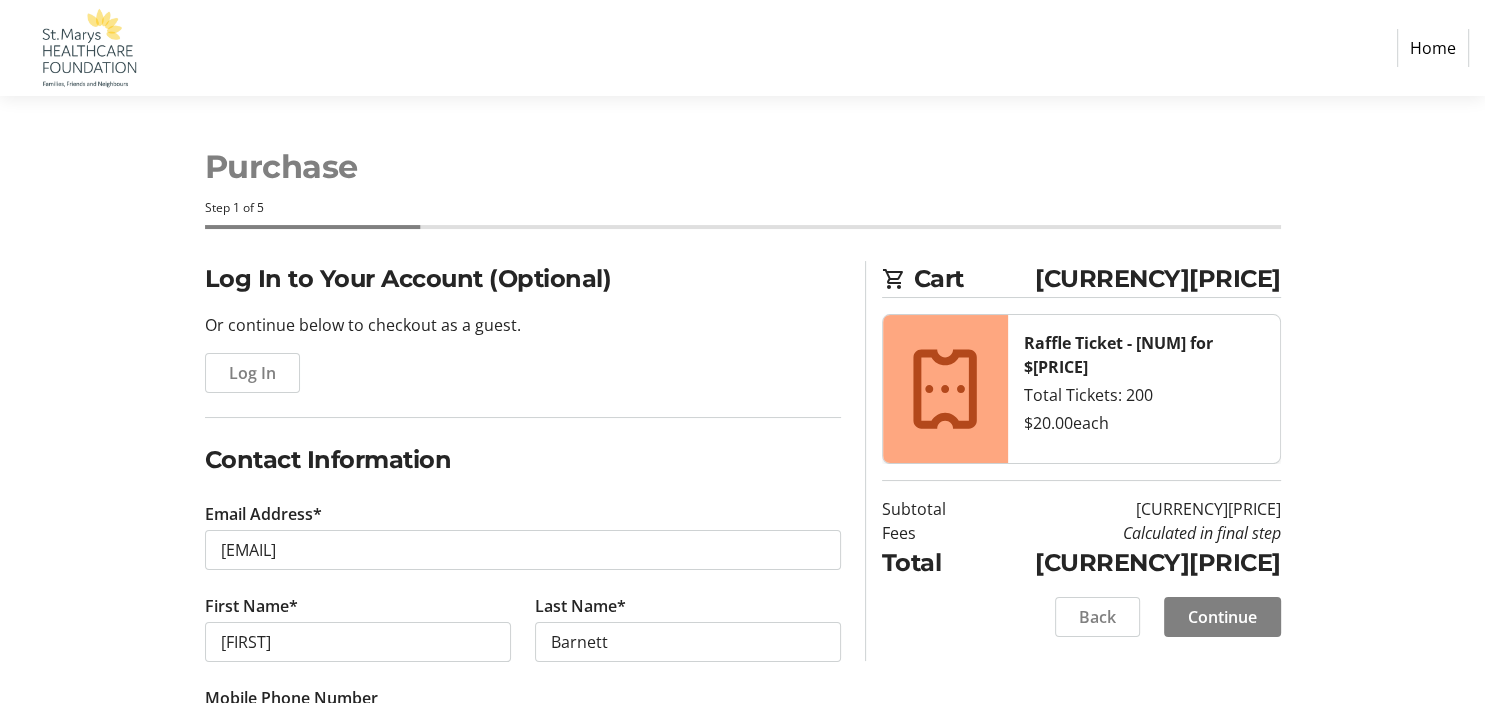 scroll, scrollTop: 0, scrollLeft: 0, axis: both 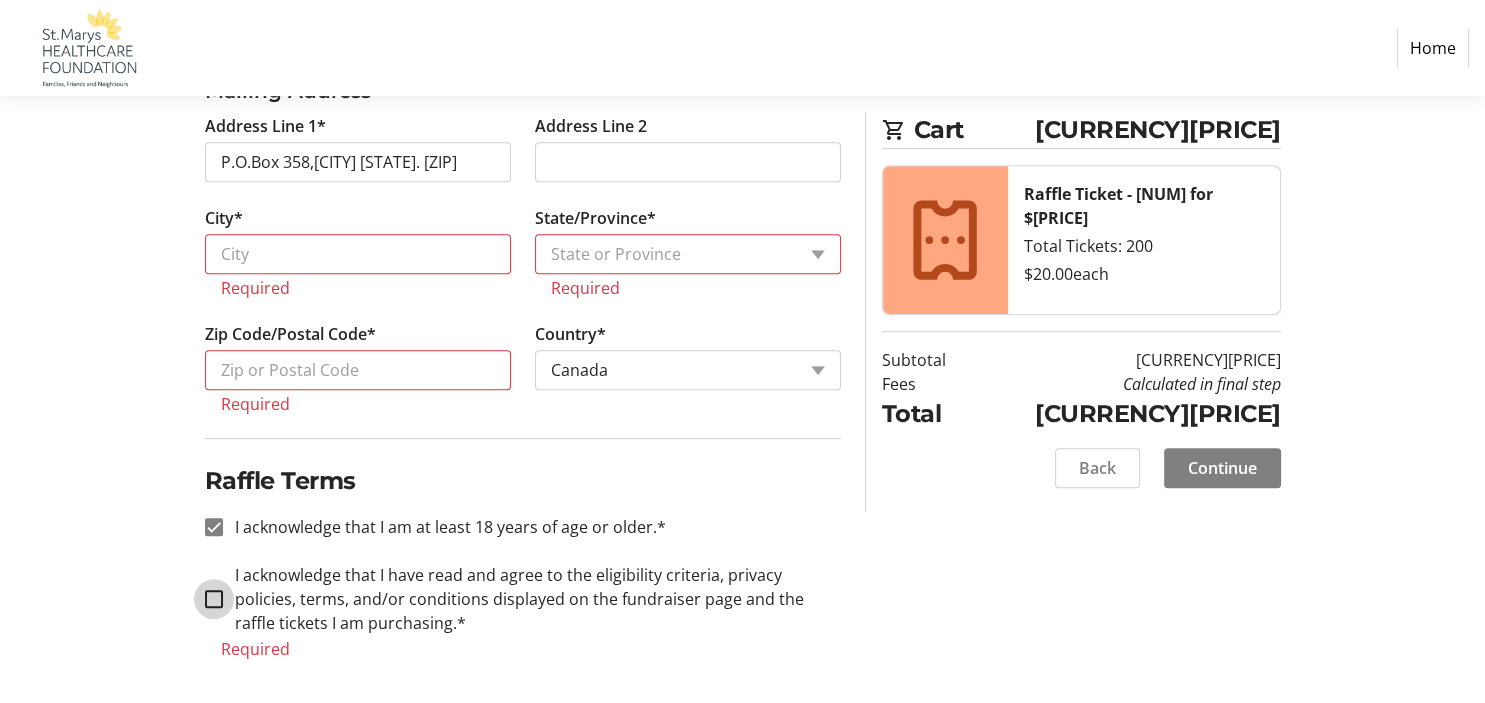 click on "I acknowledge that I have read and agree to the eligibility criteria, privacy policies, terms,
and/or conditions displayed on the fundraiser page and the raffle tickets I am purchasing.*" at bounding box center [214, 599] 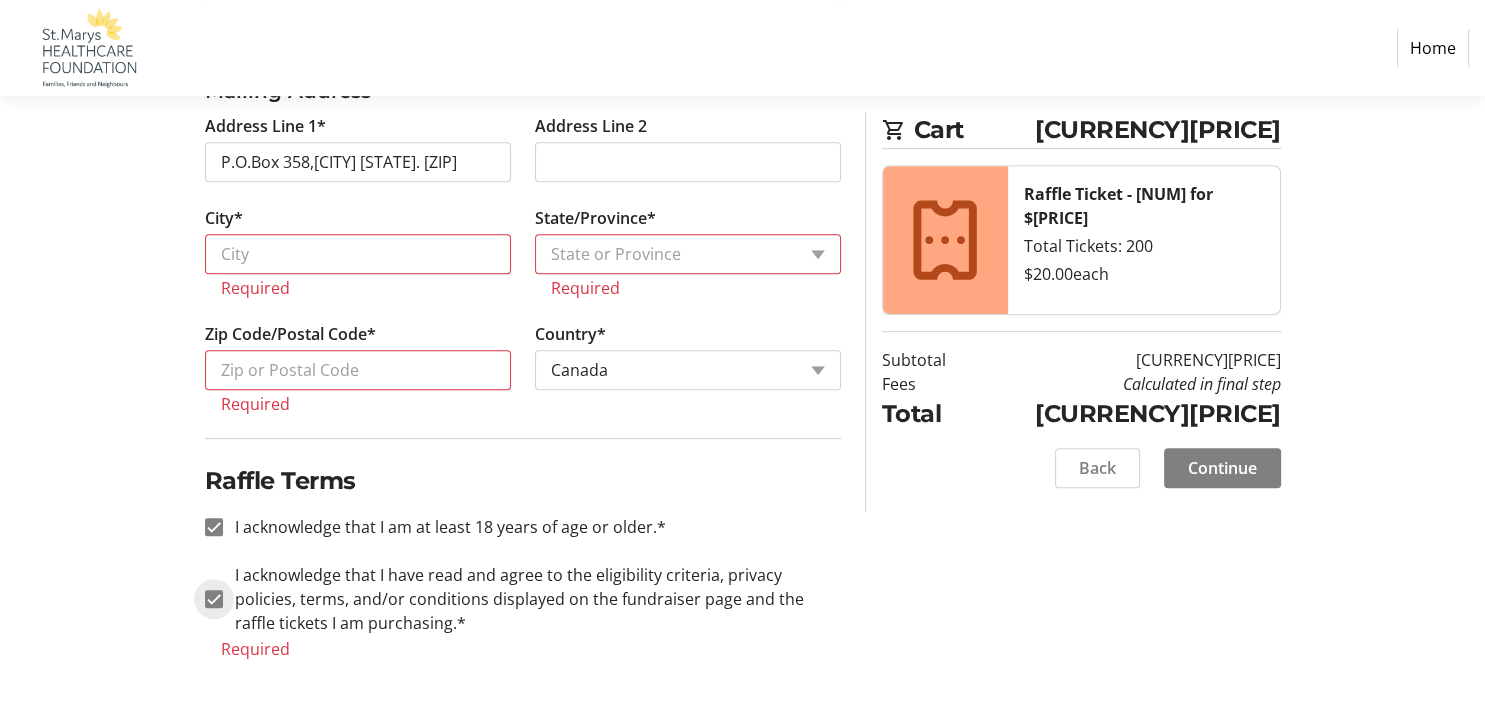 checkbox on "true" 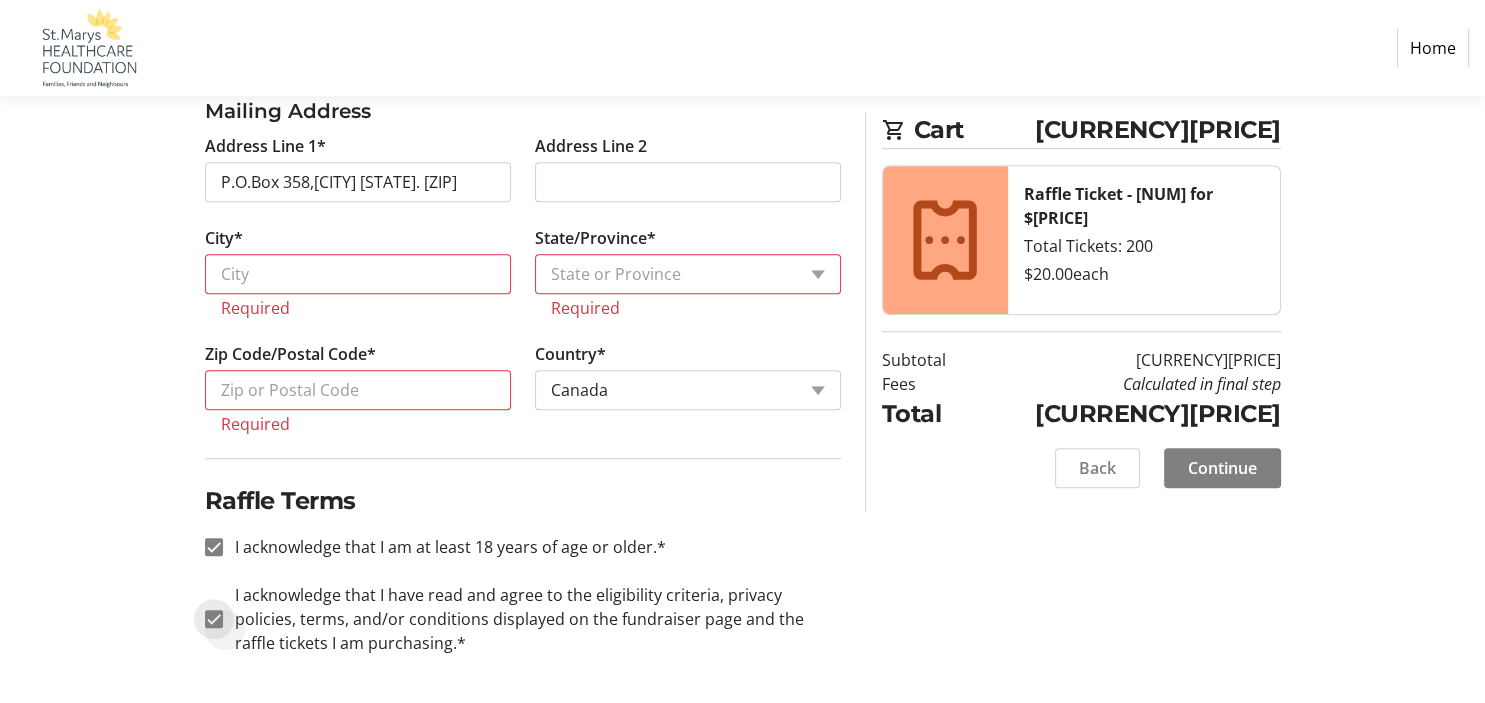 scroll, scrollTop: 820, scrollLeft: 0, axis: vertical 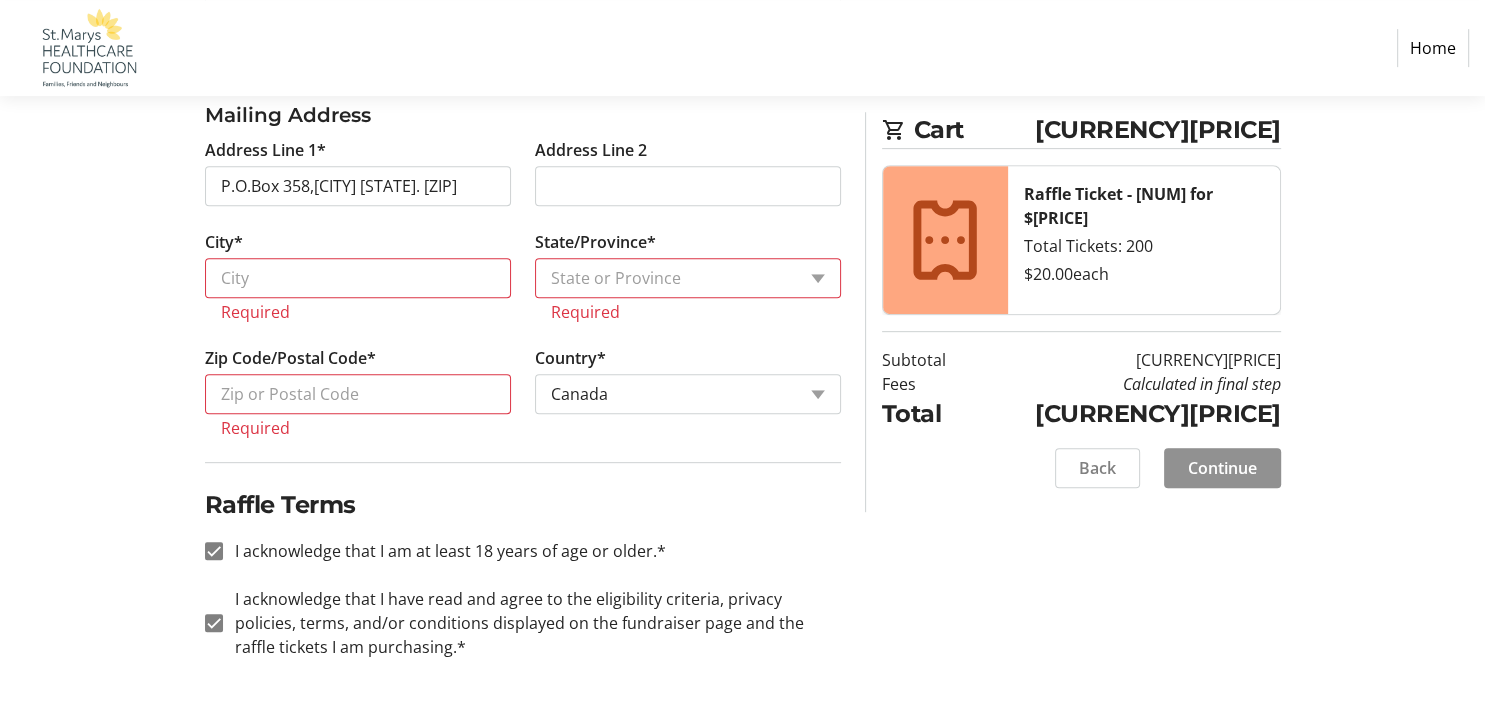 click on "Continue" 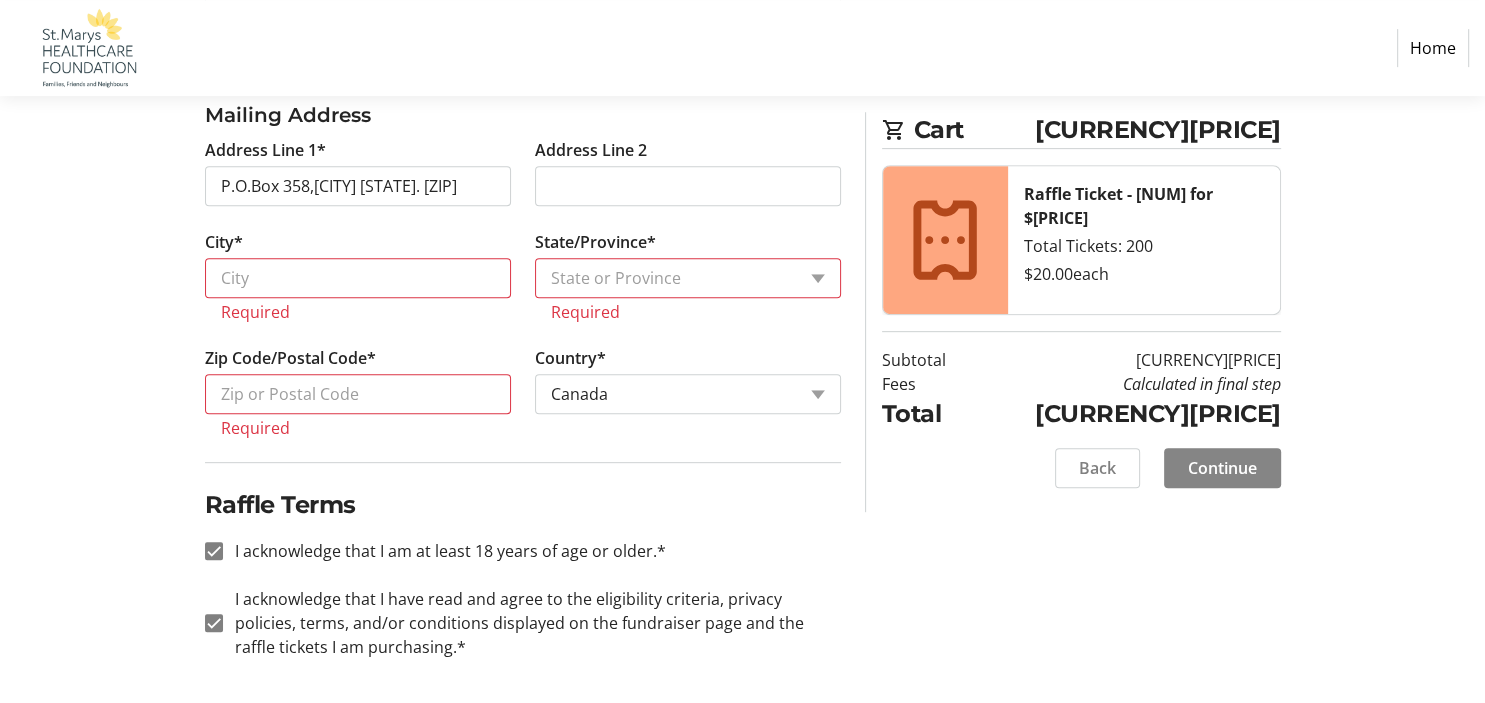 click on "Continue" 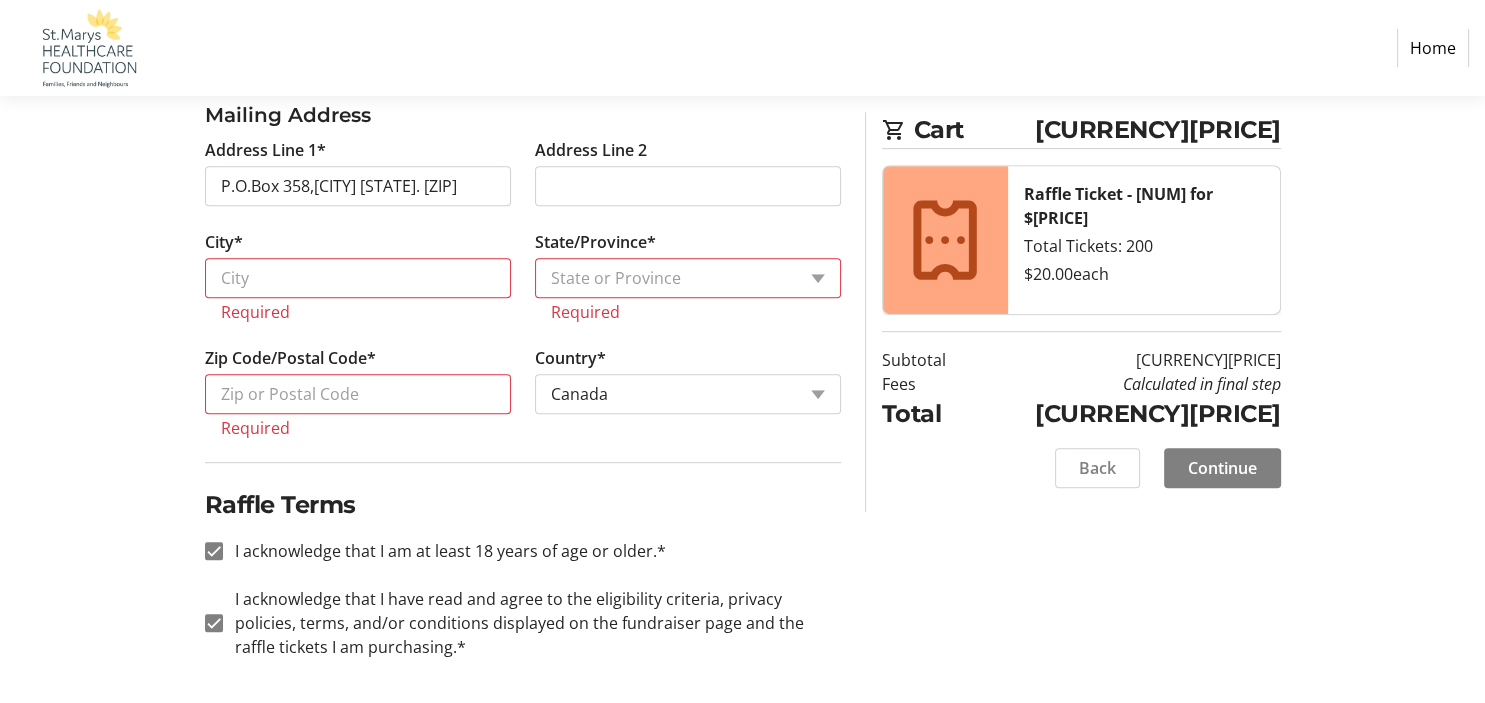 click on "P.O.Box 358,[CITY] [STATE]. [ZIP]
Address Line 2   City*  Required  State/Province*  State or Province  State or Province   Alberta   British Columbia   Manitoba   New Brunswick   Newfoundland and Labrador   Nova Scotia   Ontario   Prince Edward Island   Quebec   Saskatchewan   Northwest Territories   Nunavut   Yukon  Required  Zip Code/Postal Code*  Required  Country*  Country Country  Afghanistan   Åland Islands   Albania   Algeria   American Samoa   Andorra   Angola   Anguilla   Antarctica   Antigua and Barbuda   Argentina   Armenia   Aruba   Chad" 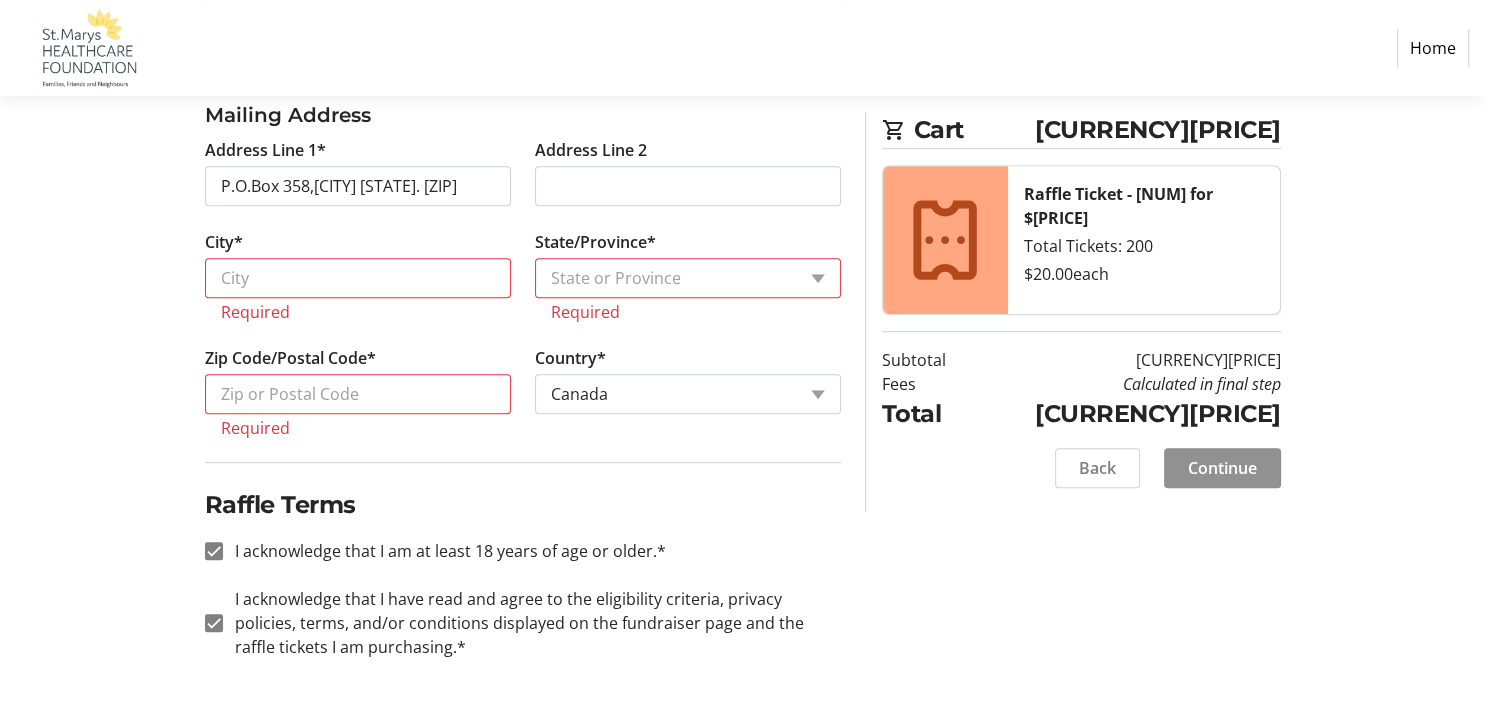 click on "Continue" 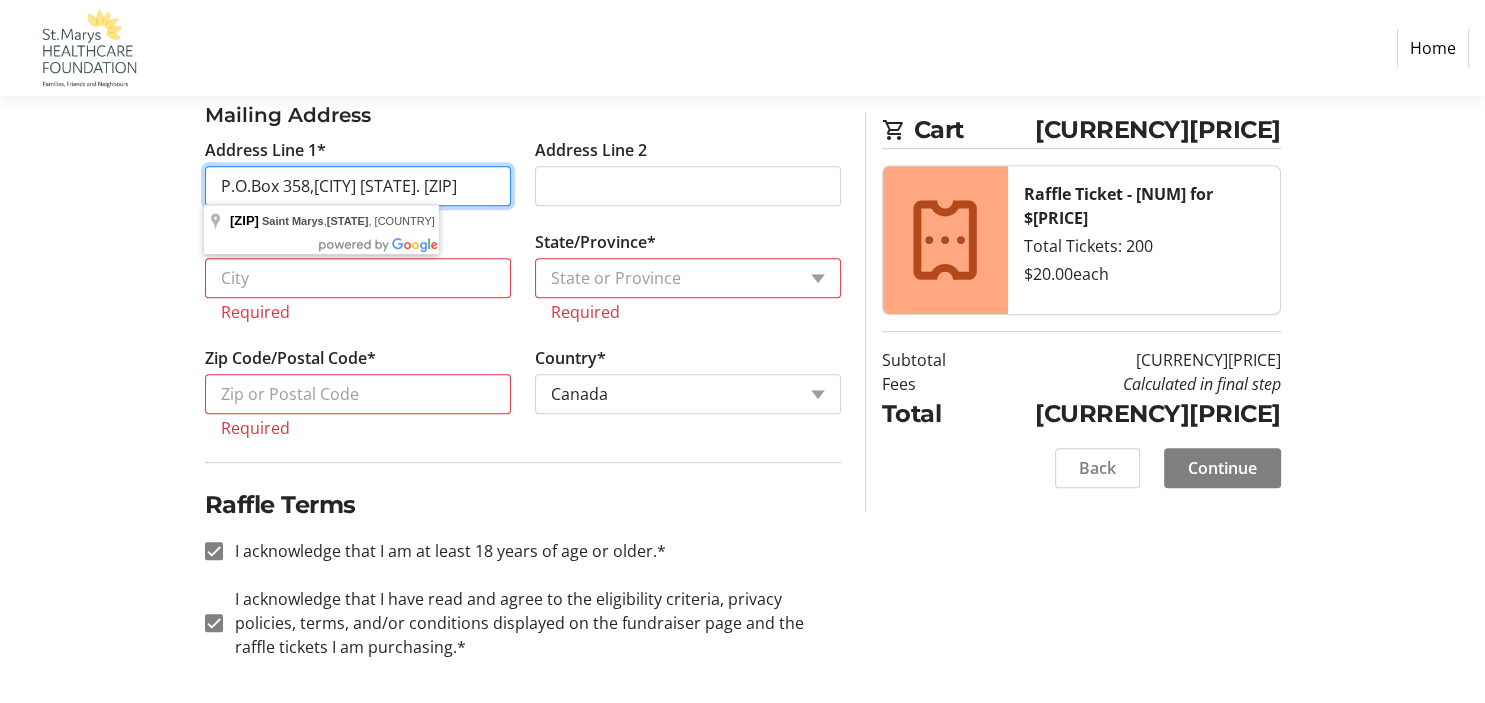 click on "P.O.Box 358,[CITY] [STATE]. [ZIP]" at bounding box center [358, 186] 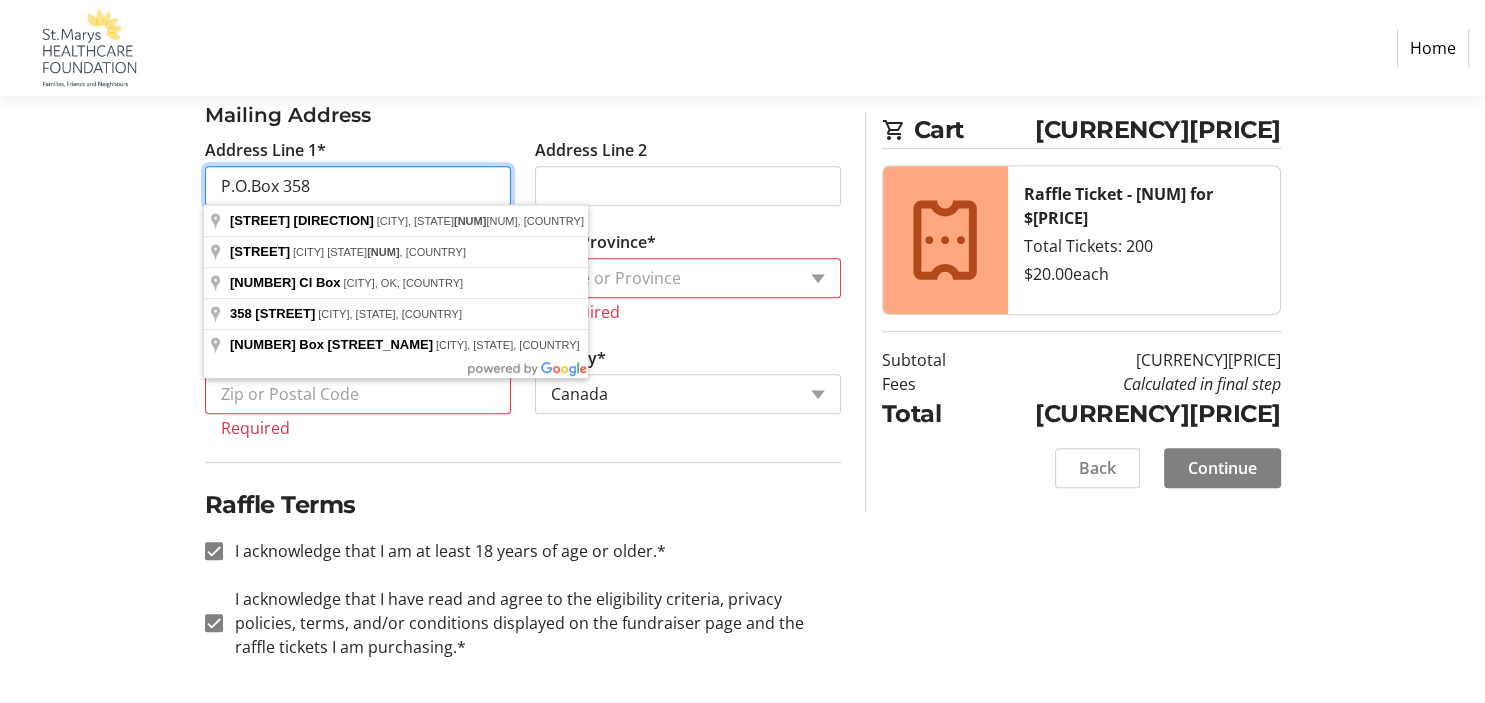type on "P.O.Box 358" 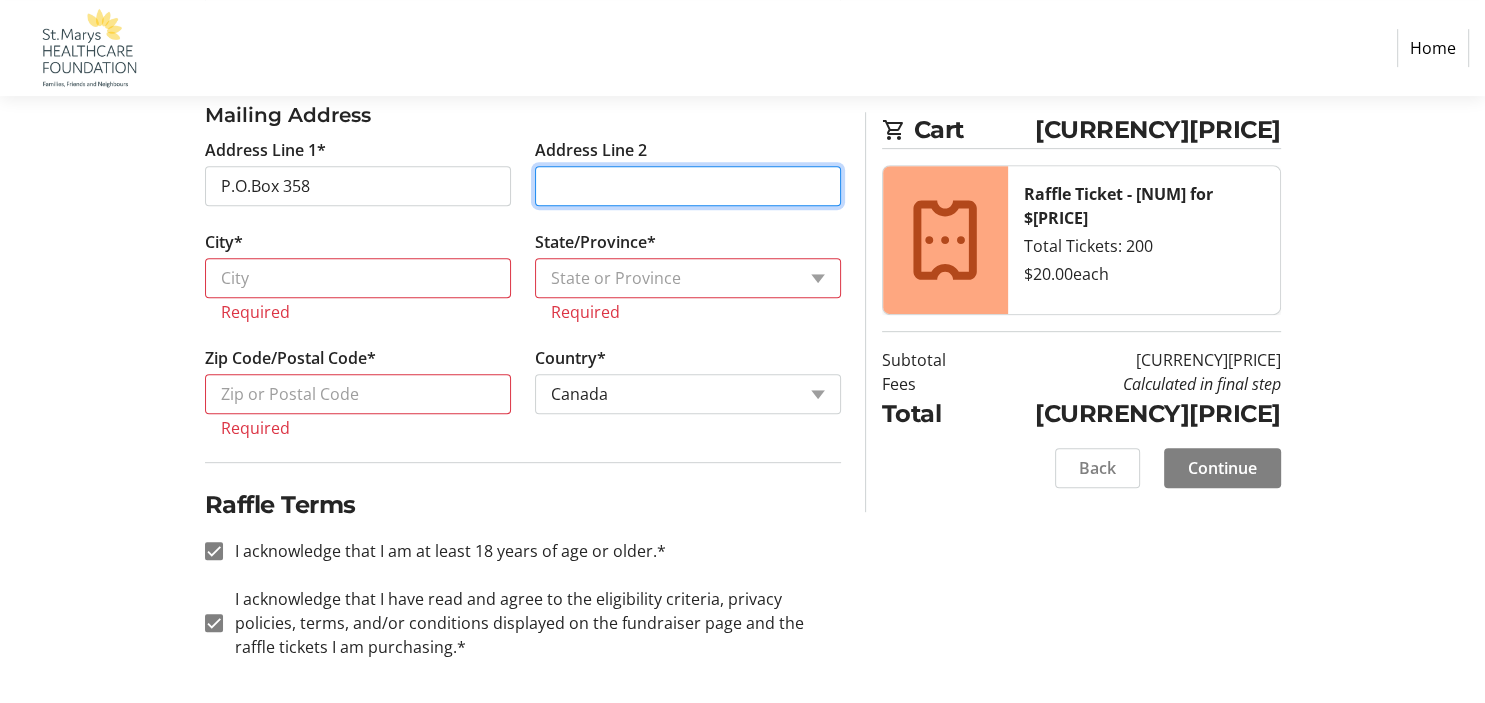 click on "Address Line 2" at bounding box center (688, 186) 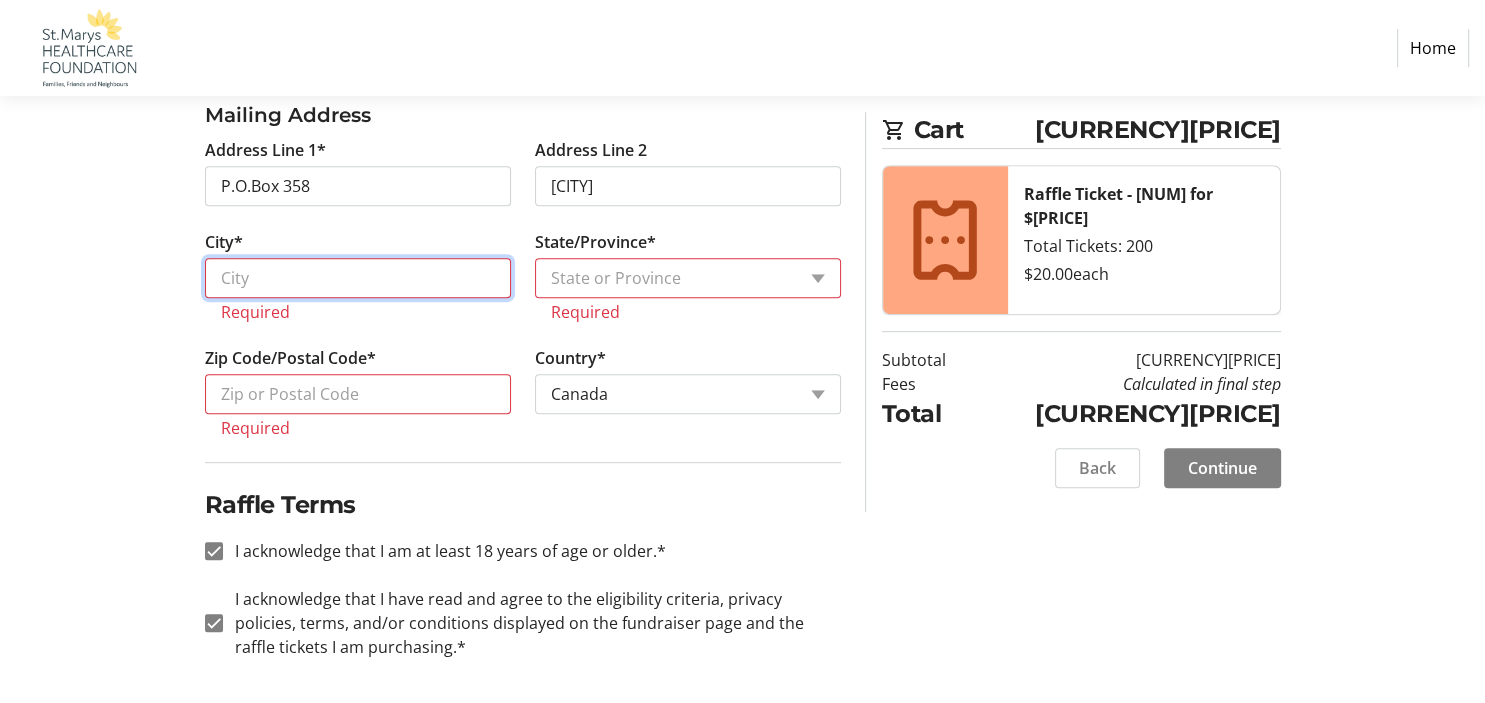 click on "City*" at bounding box center [358, 278] 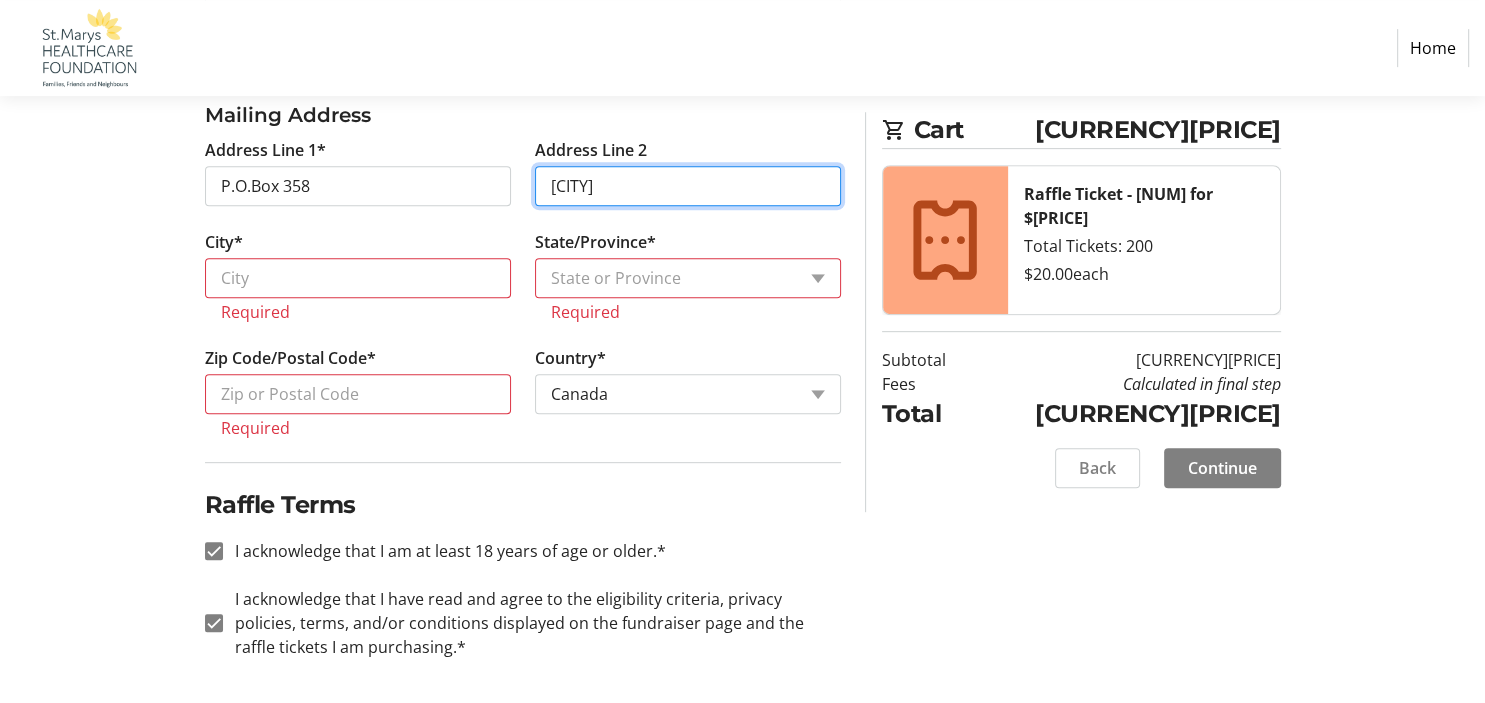 click on "[CITY]" at bounding box center [688, 186] 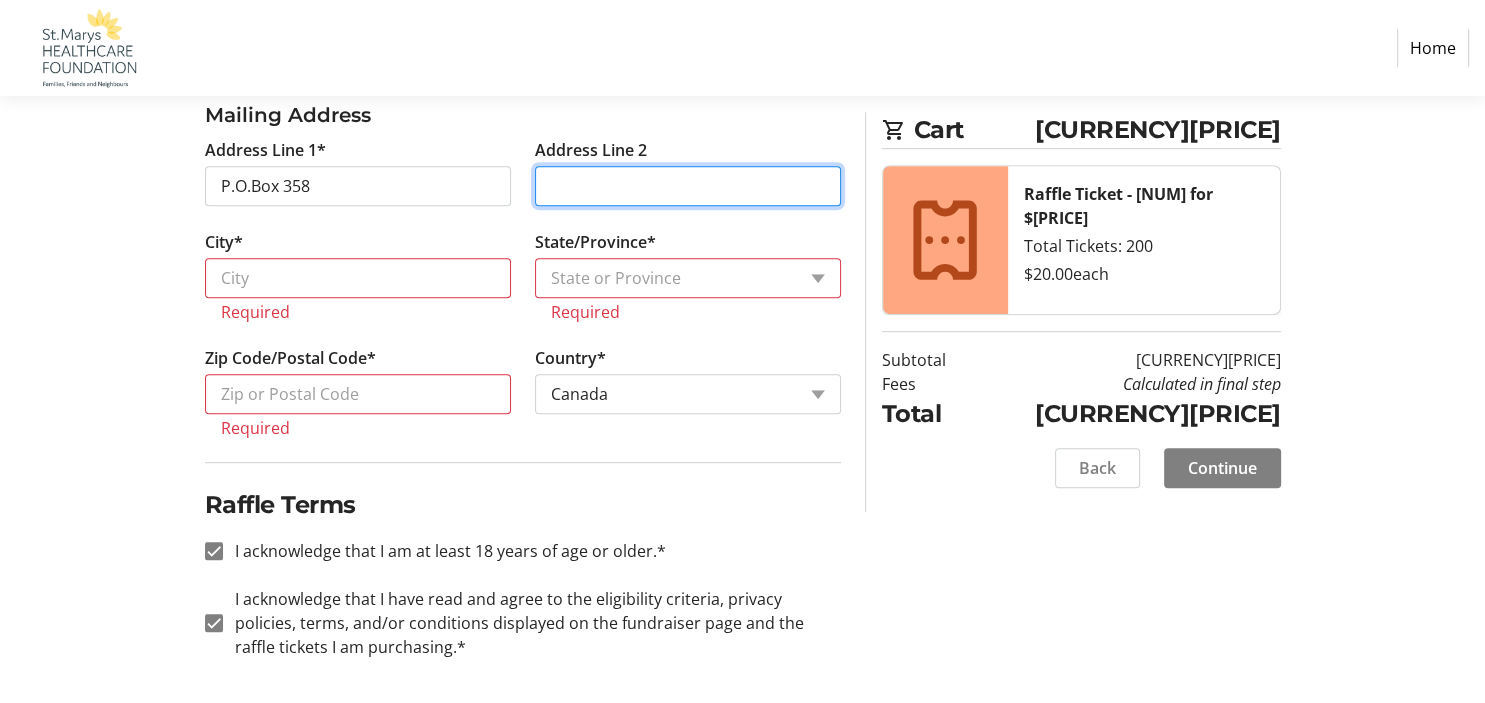type 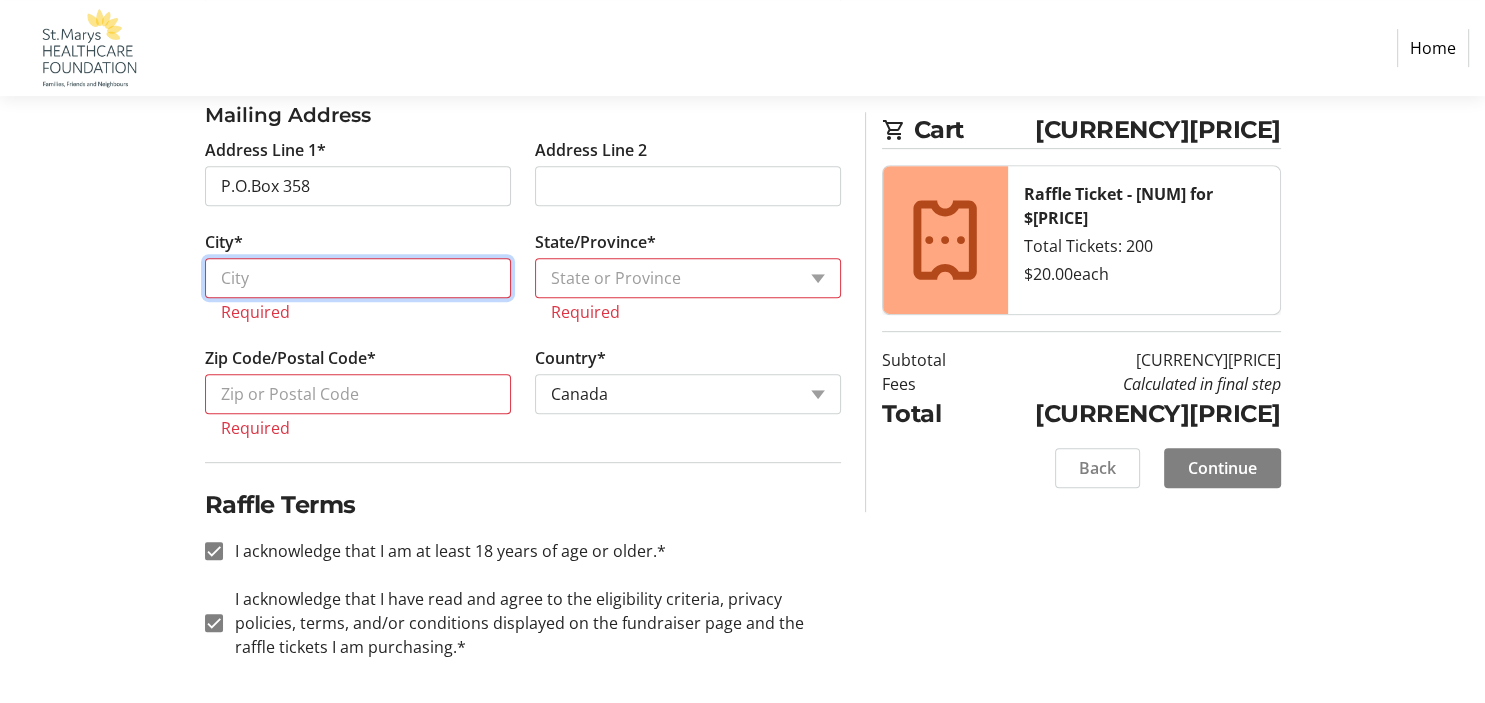 click on "City*" at bounding box center [358, 278] 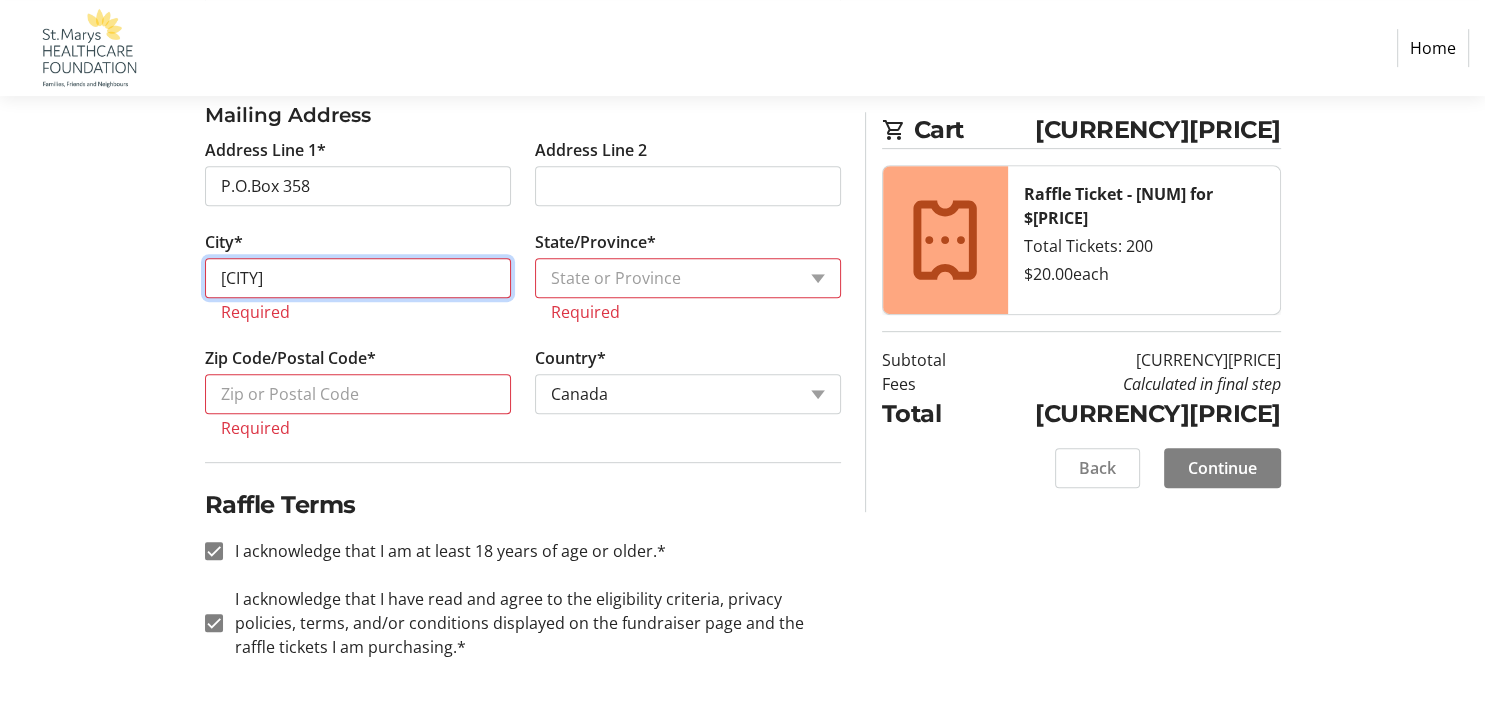 type on "[CITY]" 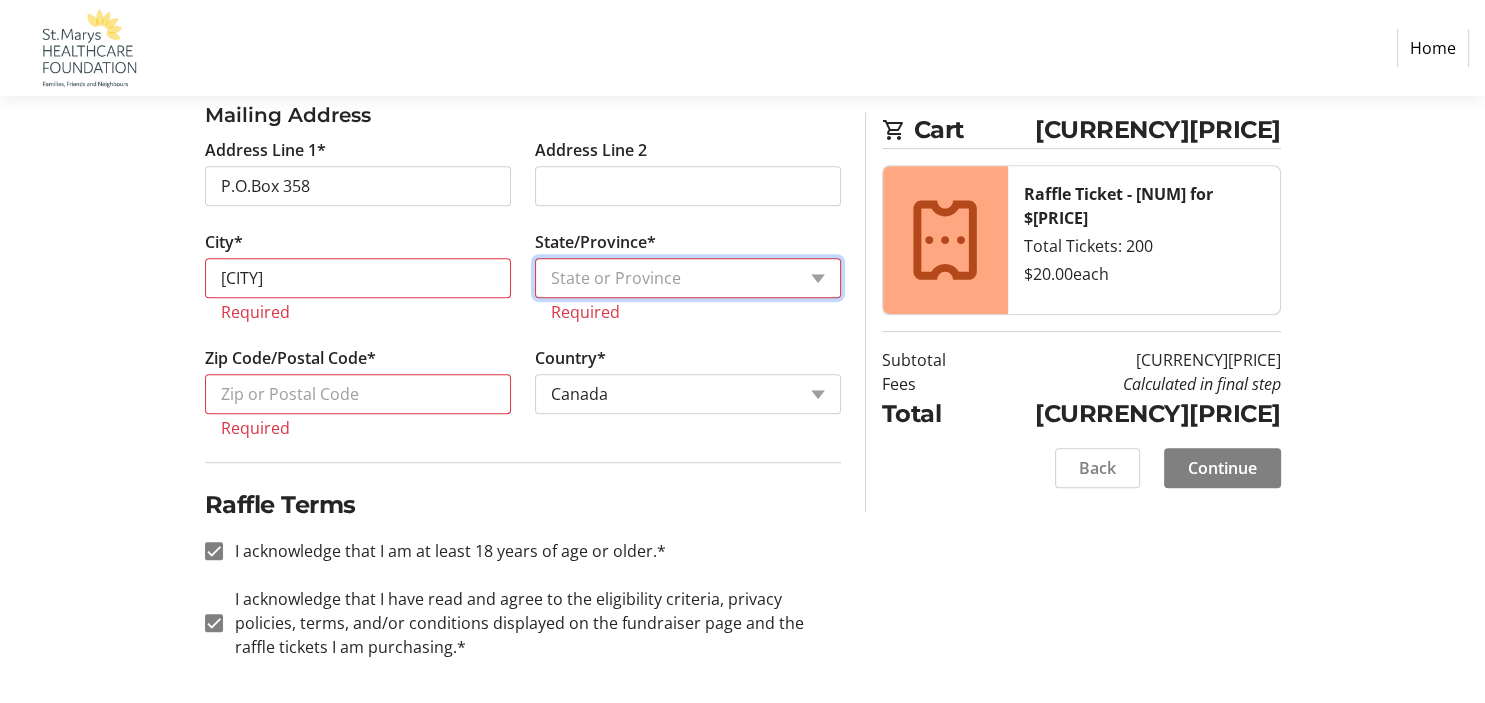 click on "State or Province  State or Province   Alberta   British Columbia   Manitoba   New Brunswick   Newfoundland and Labrador   Nova Scotia   Ontario   Prince Edward Island   Quebec   Saskatchewan   Northwest Territories   Nunavut   Yukon" at bounding box center [688, 278] 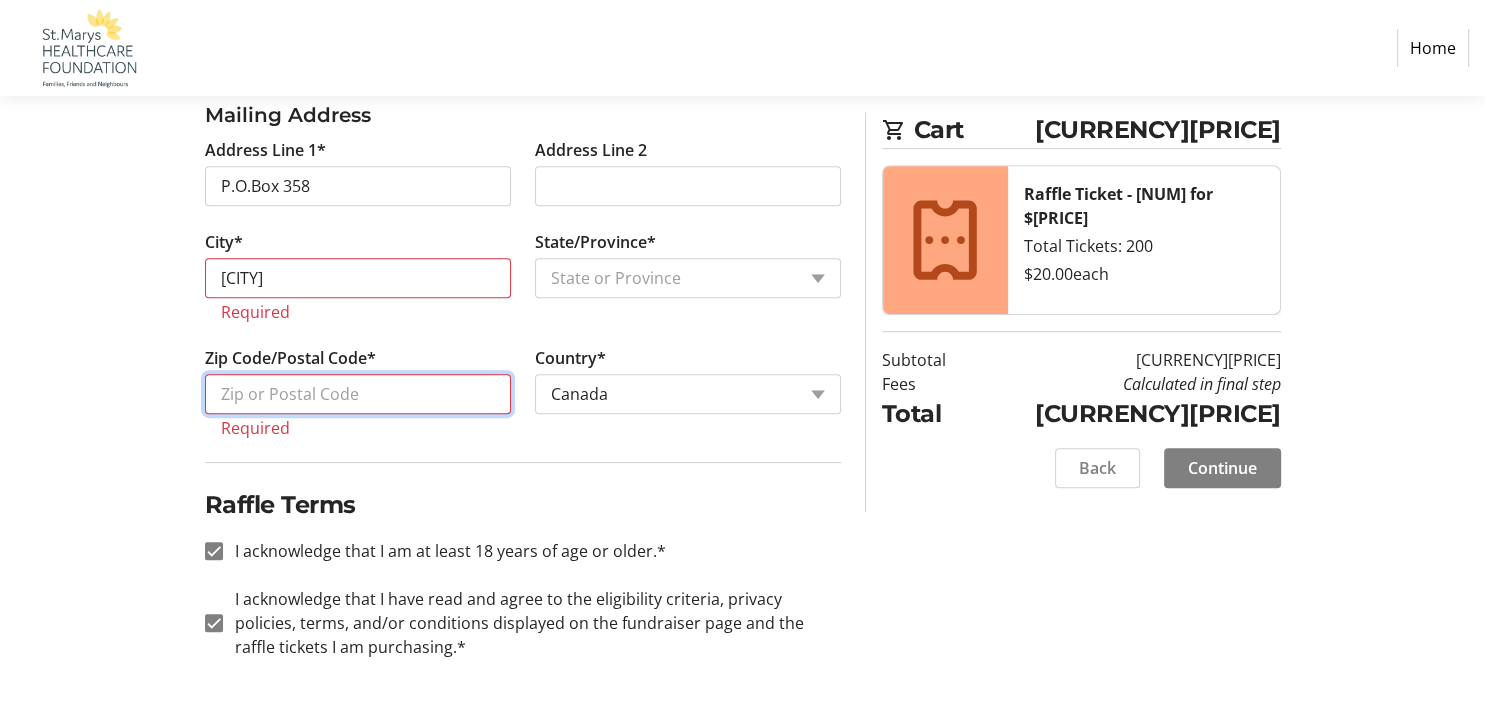 click on "Zip Code/Postal Code*" at bounding box center [358, 394] 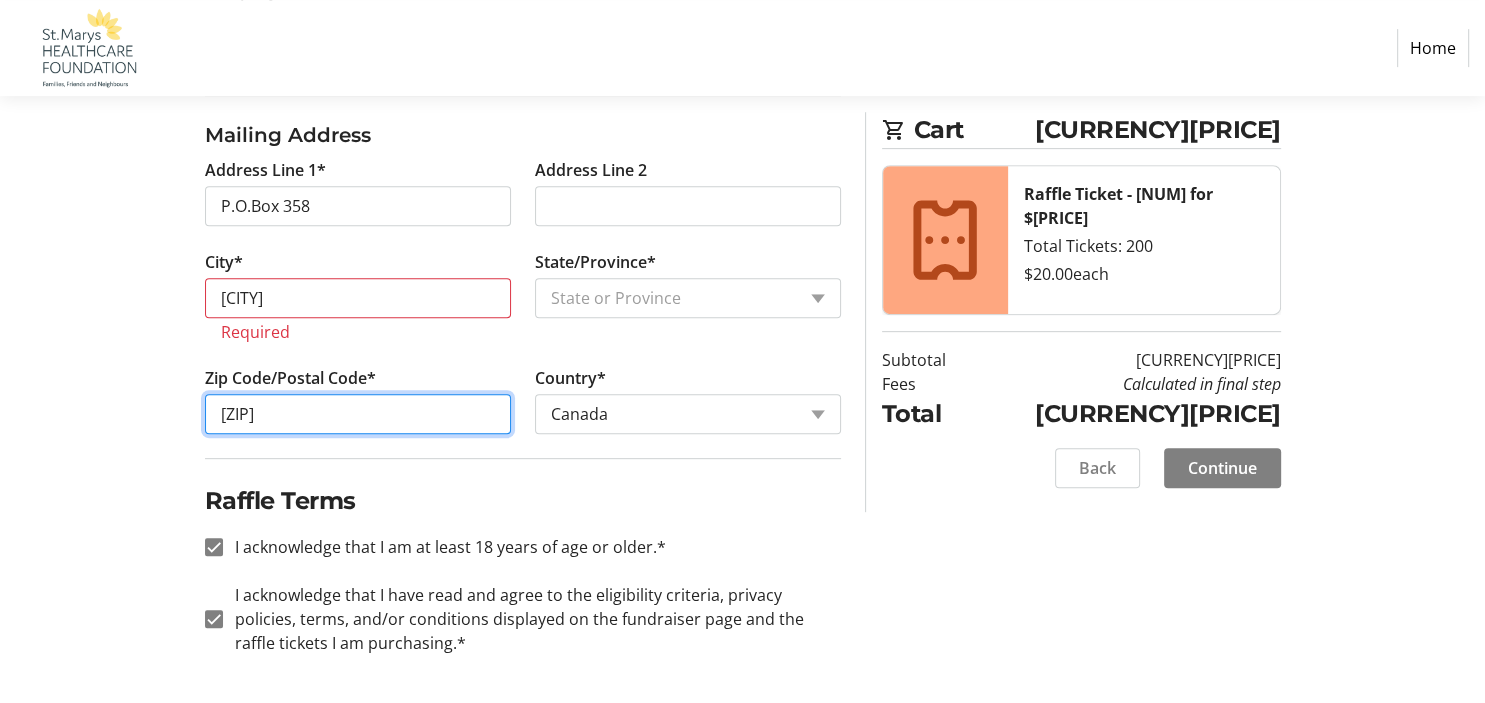 scroll, scrollTop: 796, scrollLeft: 0, axis: vertical 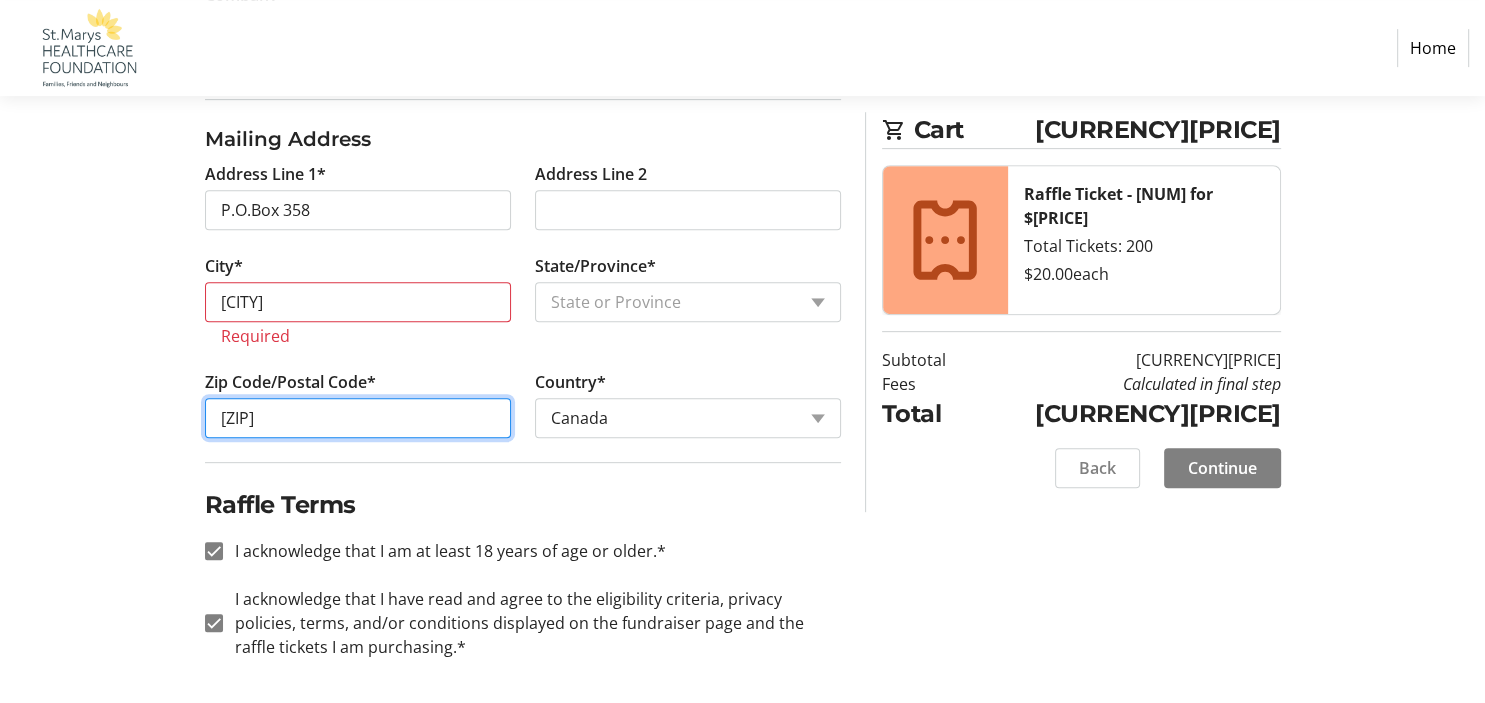 type on "[ZIP]" 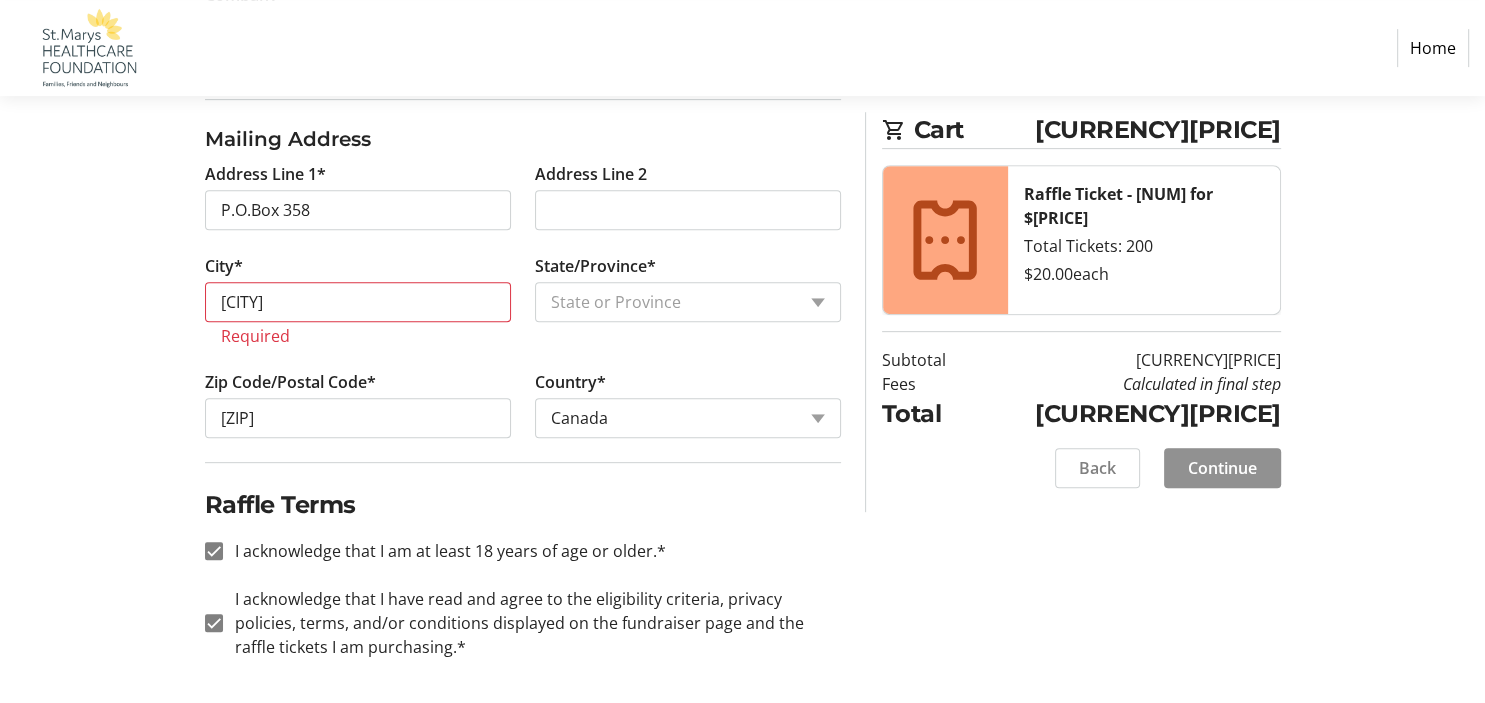 click on "Continue" 